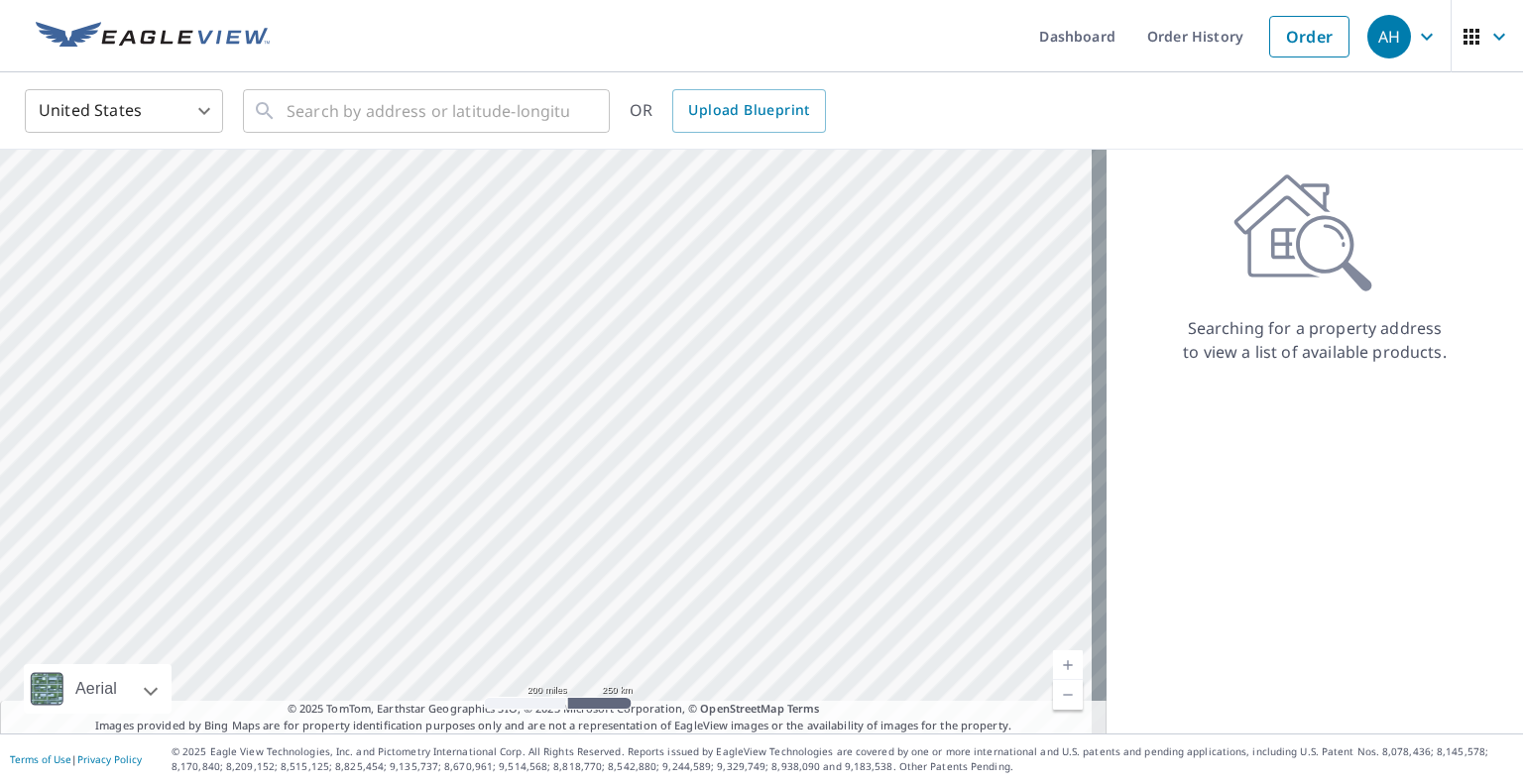 scroll, scrollTop: 0, scrollLeft: 0, axis: both 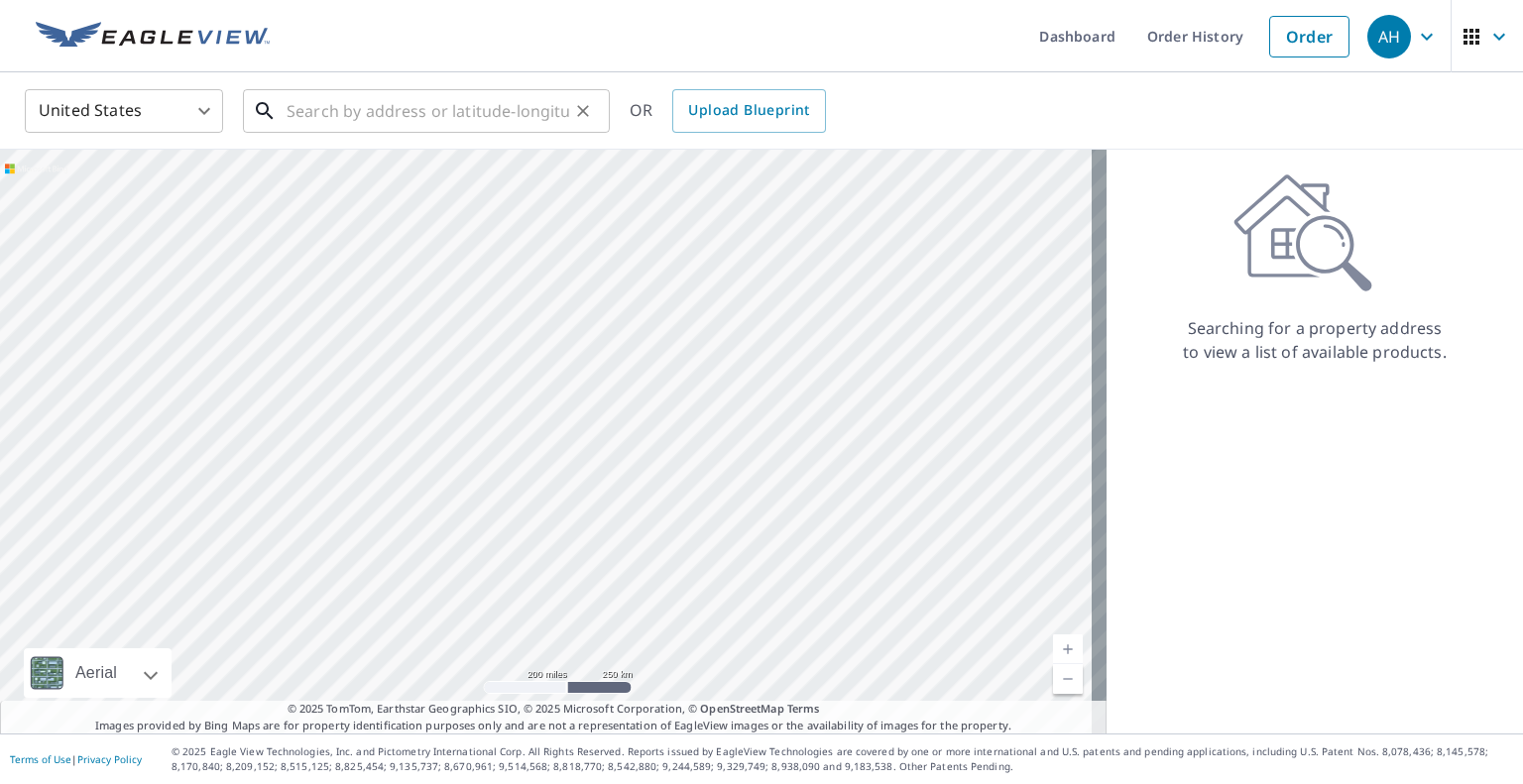 click at bounding box center [427, 111] 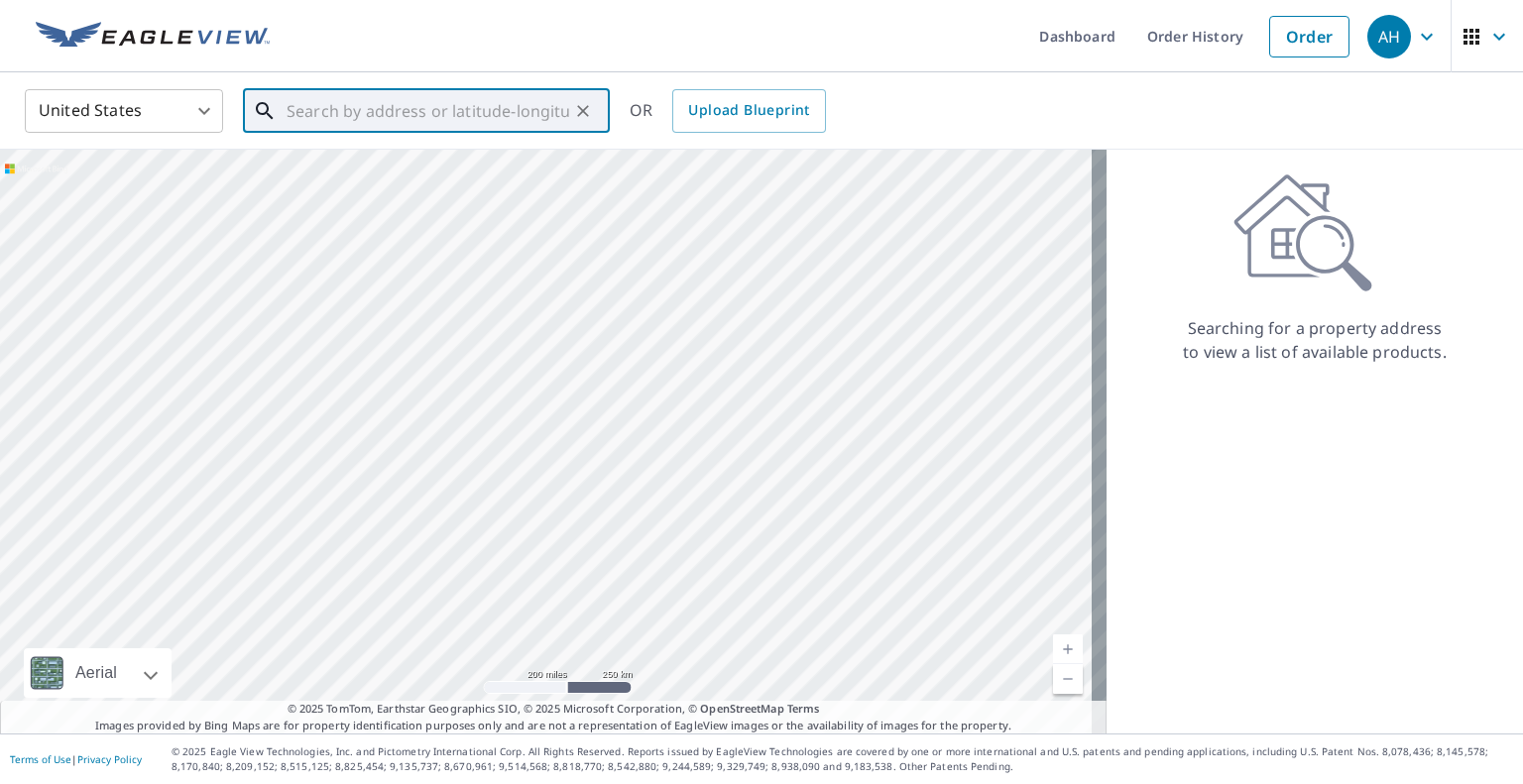 paste on "[NUMBER] [STREET]" 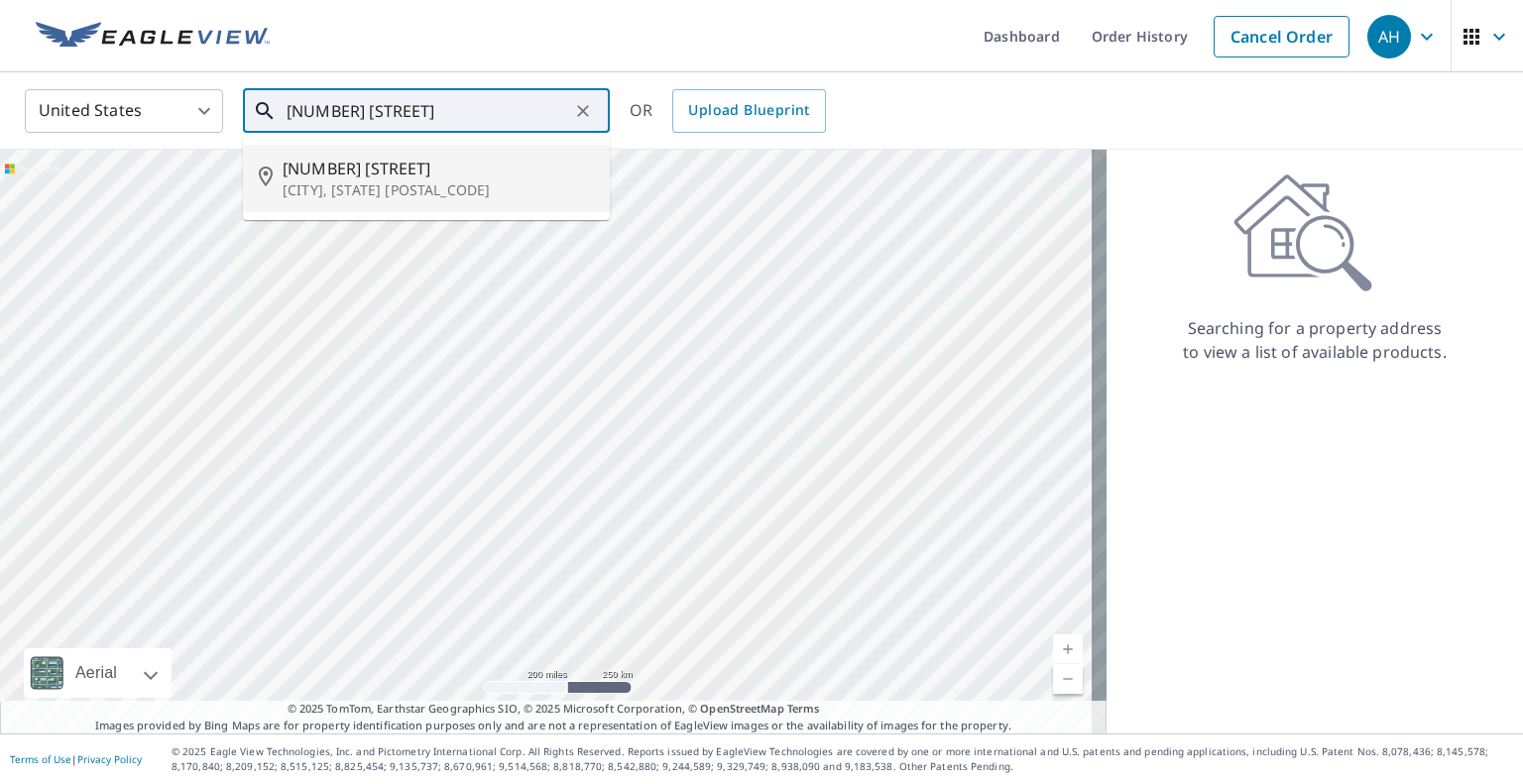 click on "[CITY], [STATE] [POSTAL_CODE]" at bounding box center [438, 190] 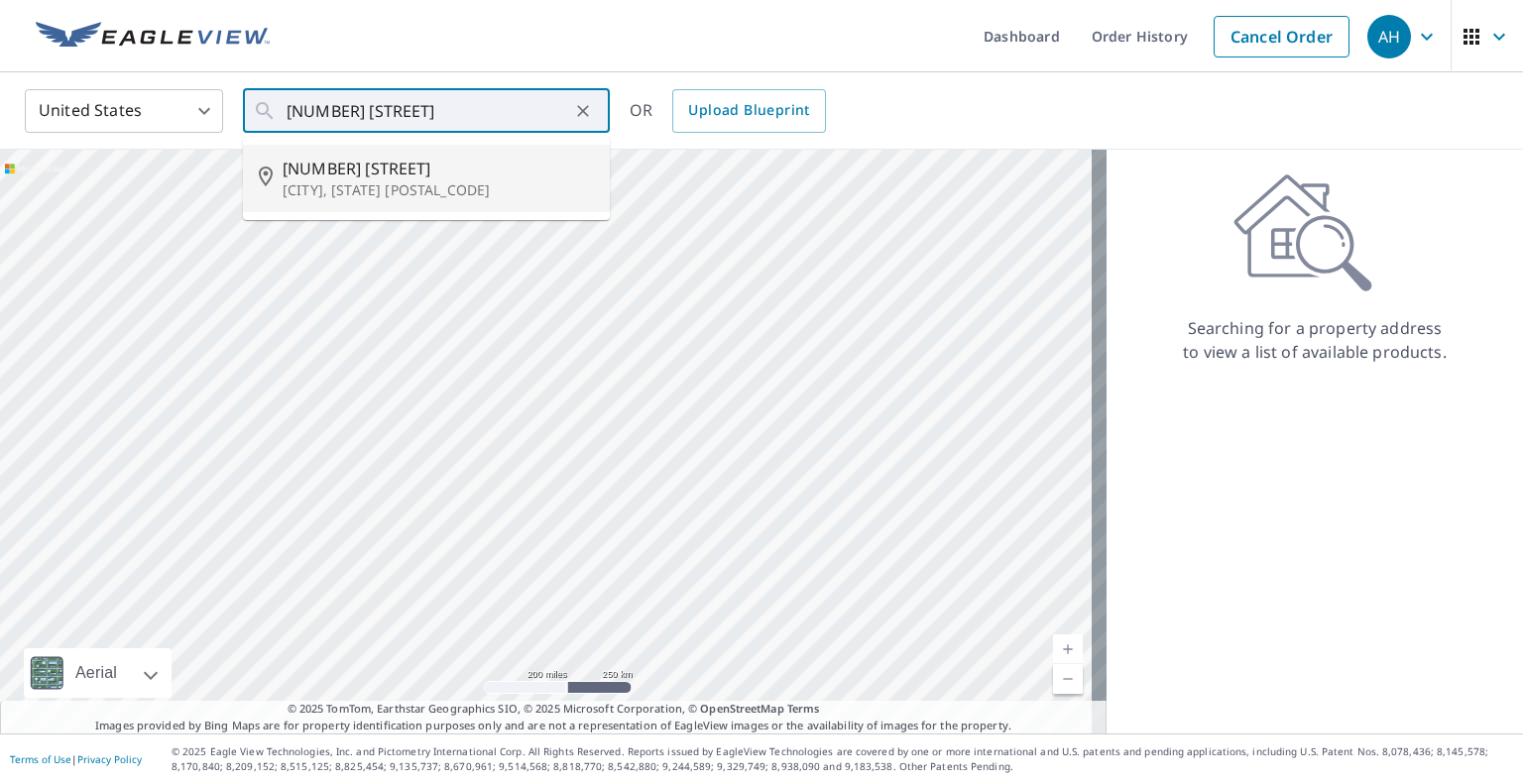 type on "[NUMBER] [STREET] [CITY], [STATE] [POSTAL_CODE]" 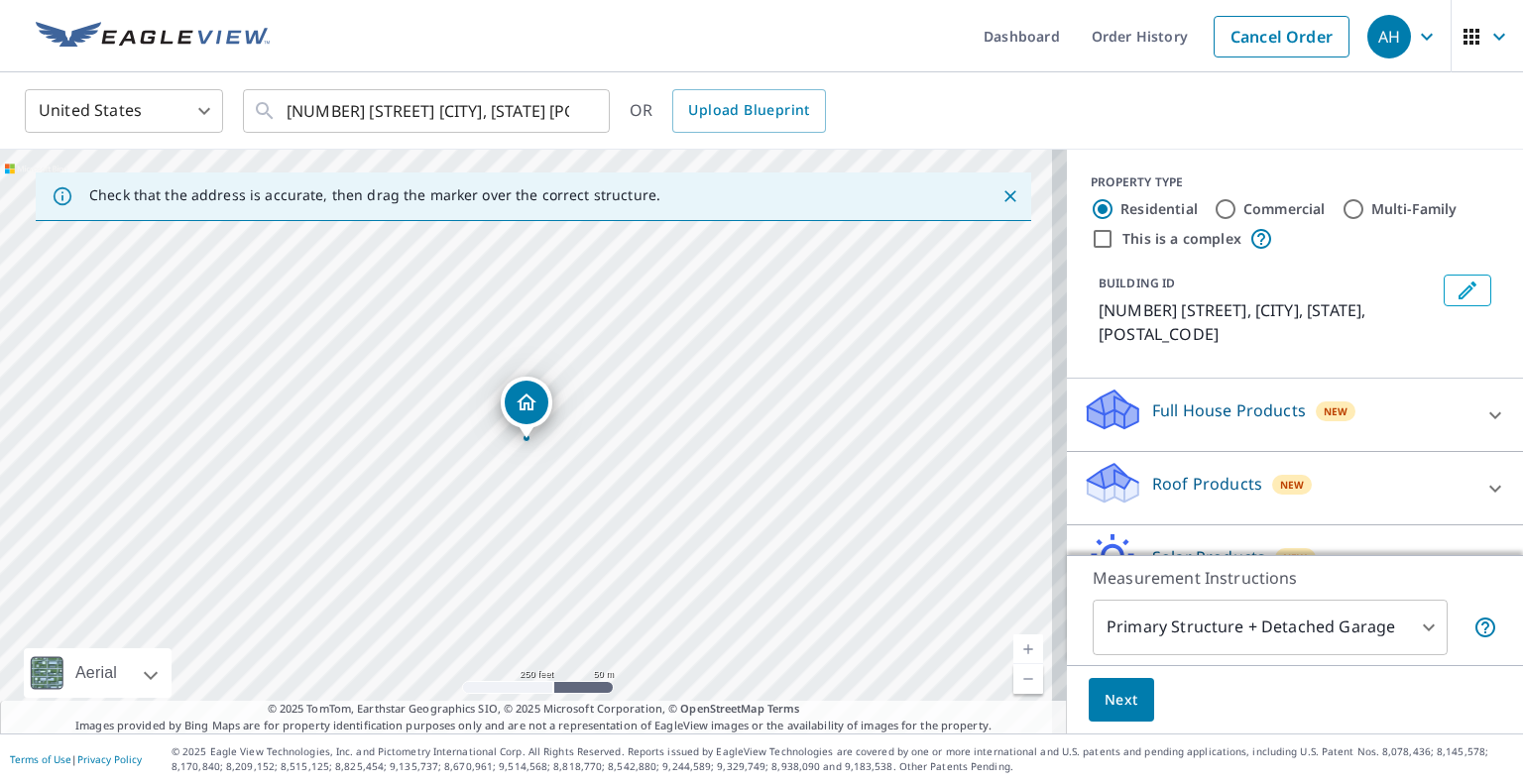 click on "Roof Products" at bounding box center [1207, 484] 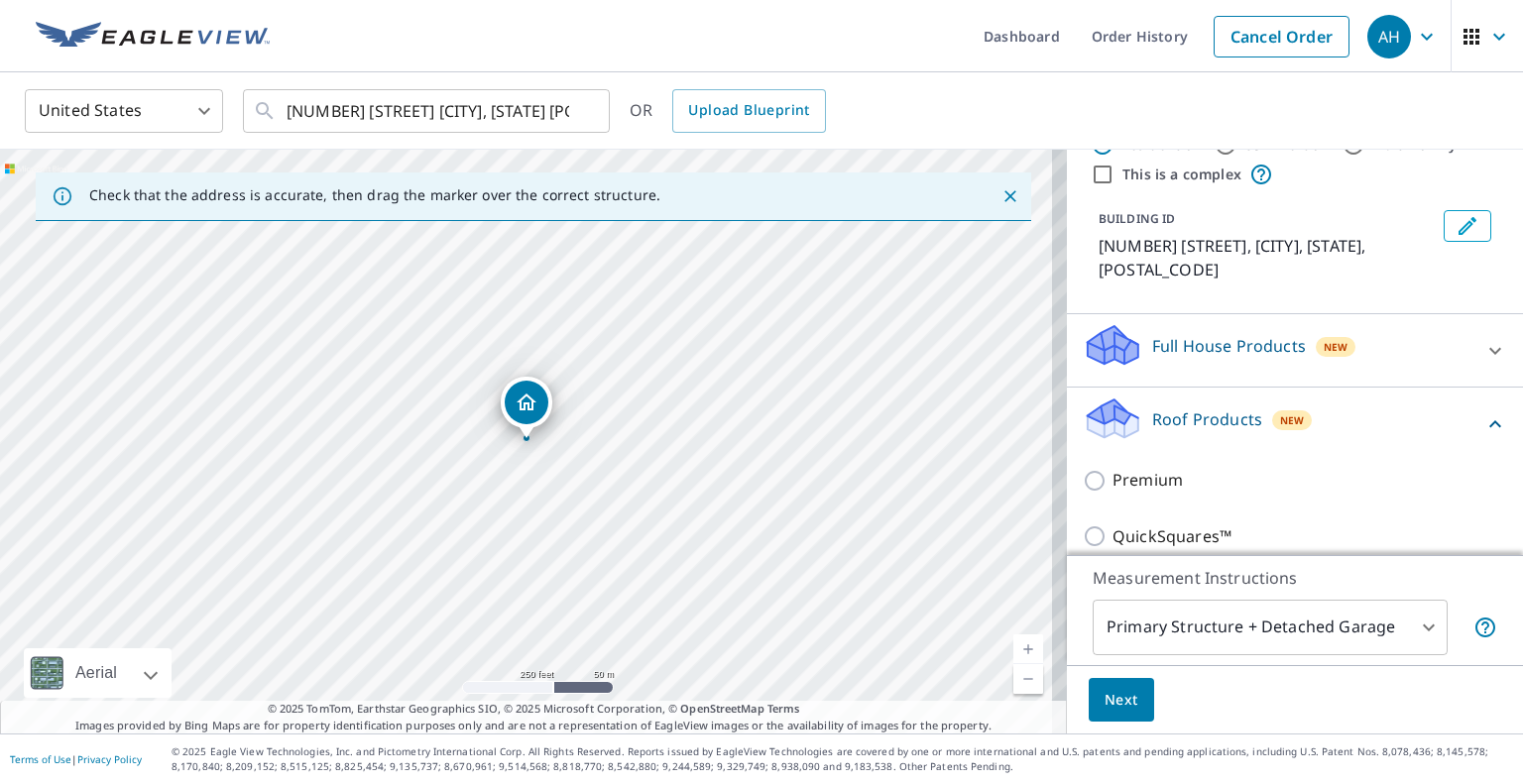 scroll, scrollTop: 99, scrollLeft: 0, axis: vertical 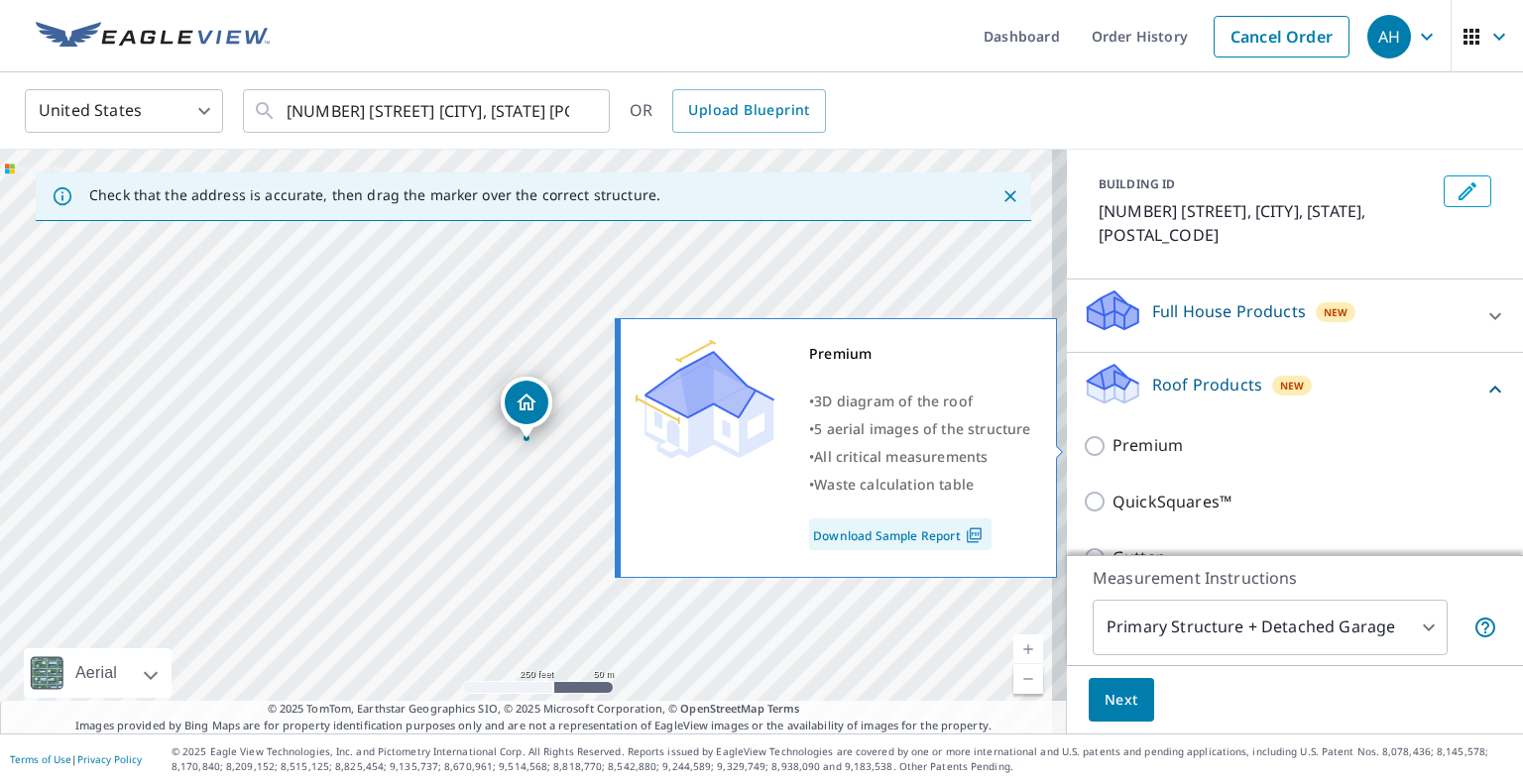 click on "Premium" at bounding box center [1147, 445] 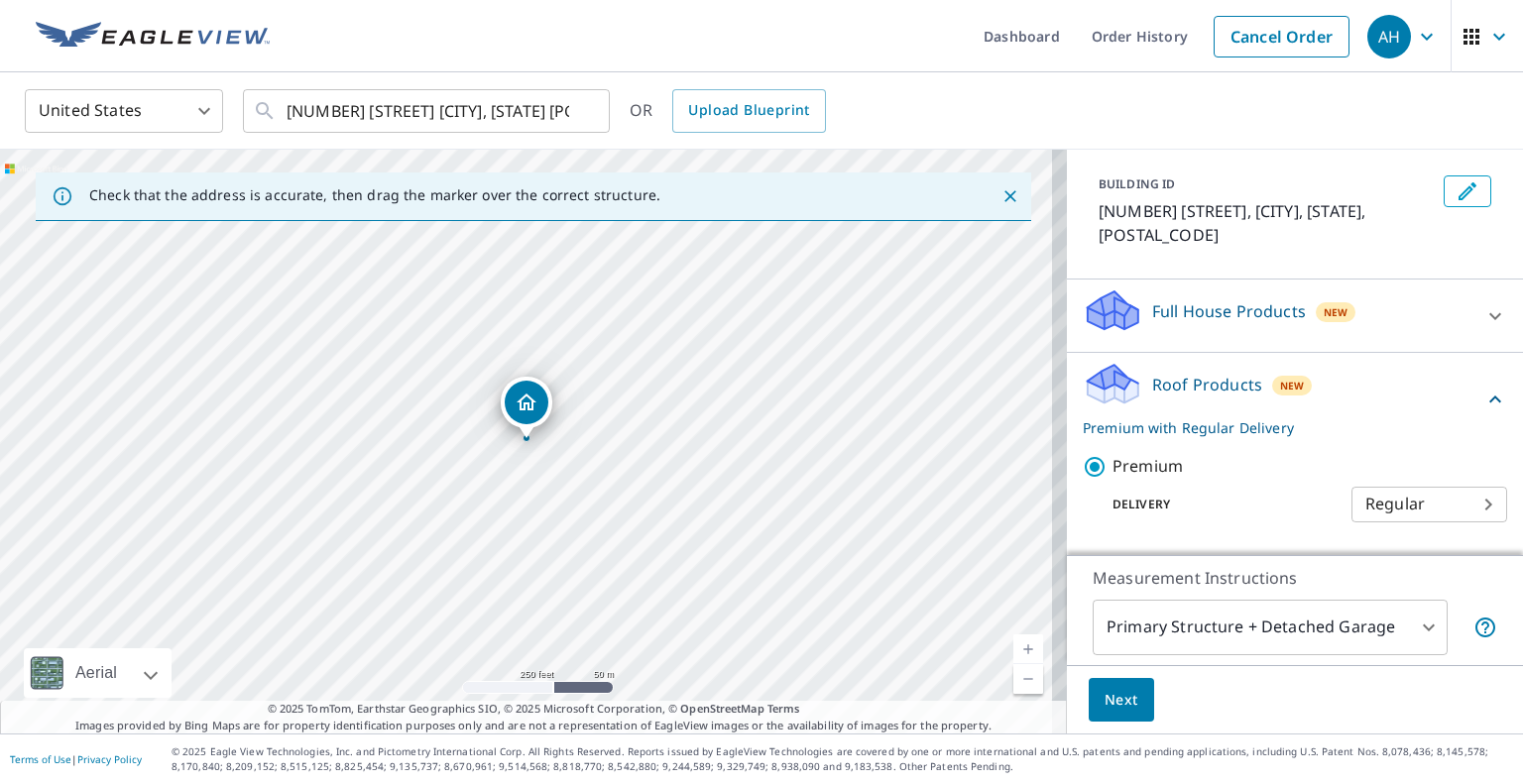 click on "Next" at bounding box center (1121, 700) 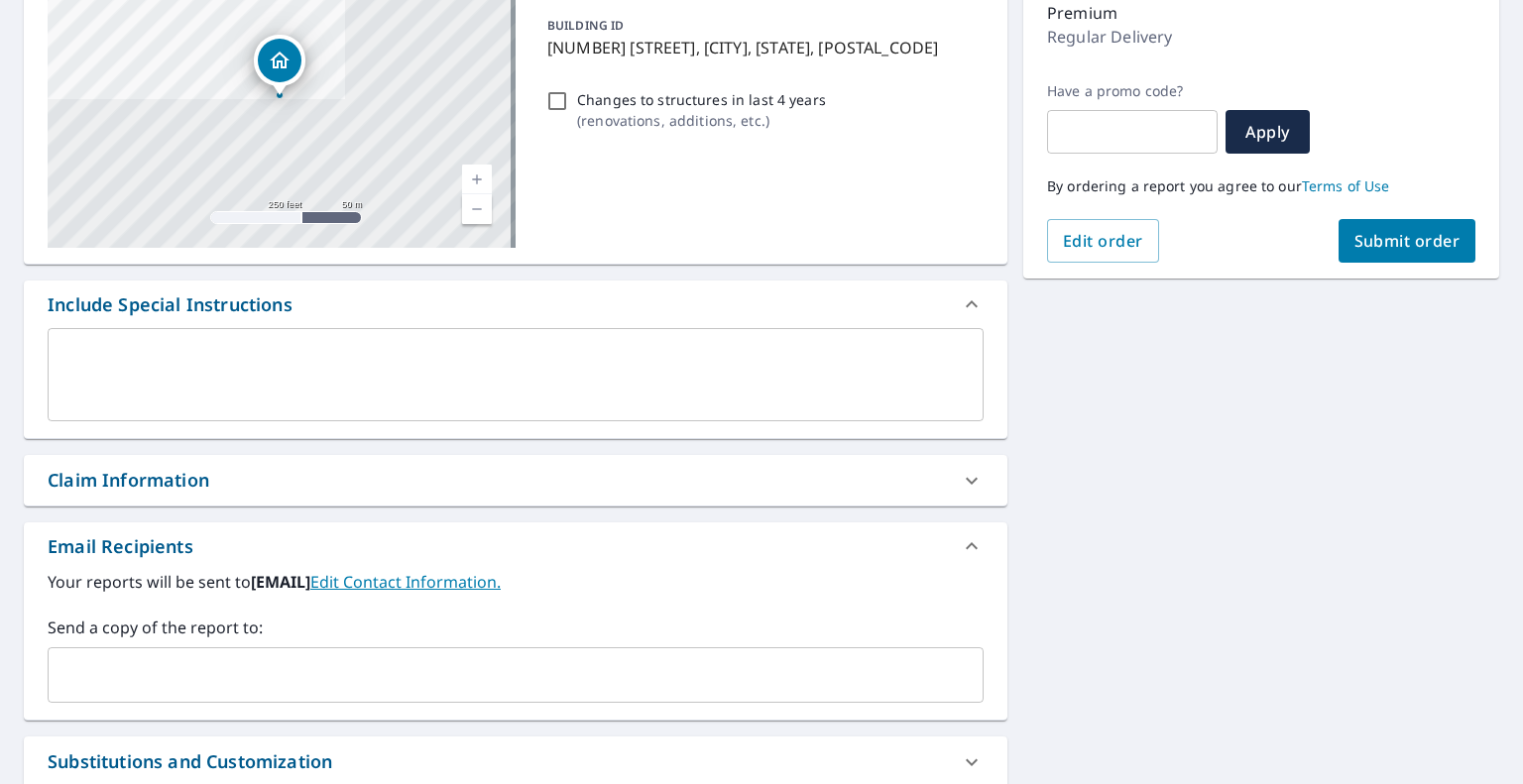 scroll, scrollTop: 297, scrollLeft: 0, axis: vertical 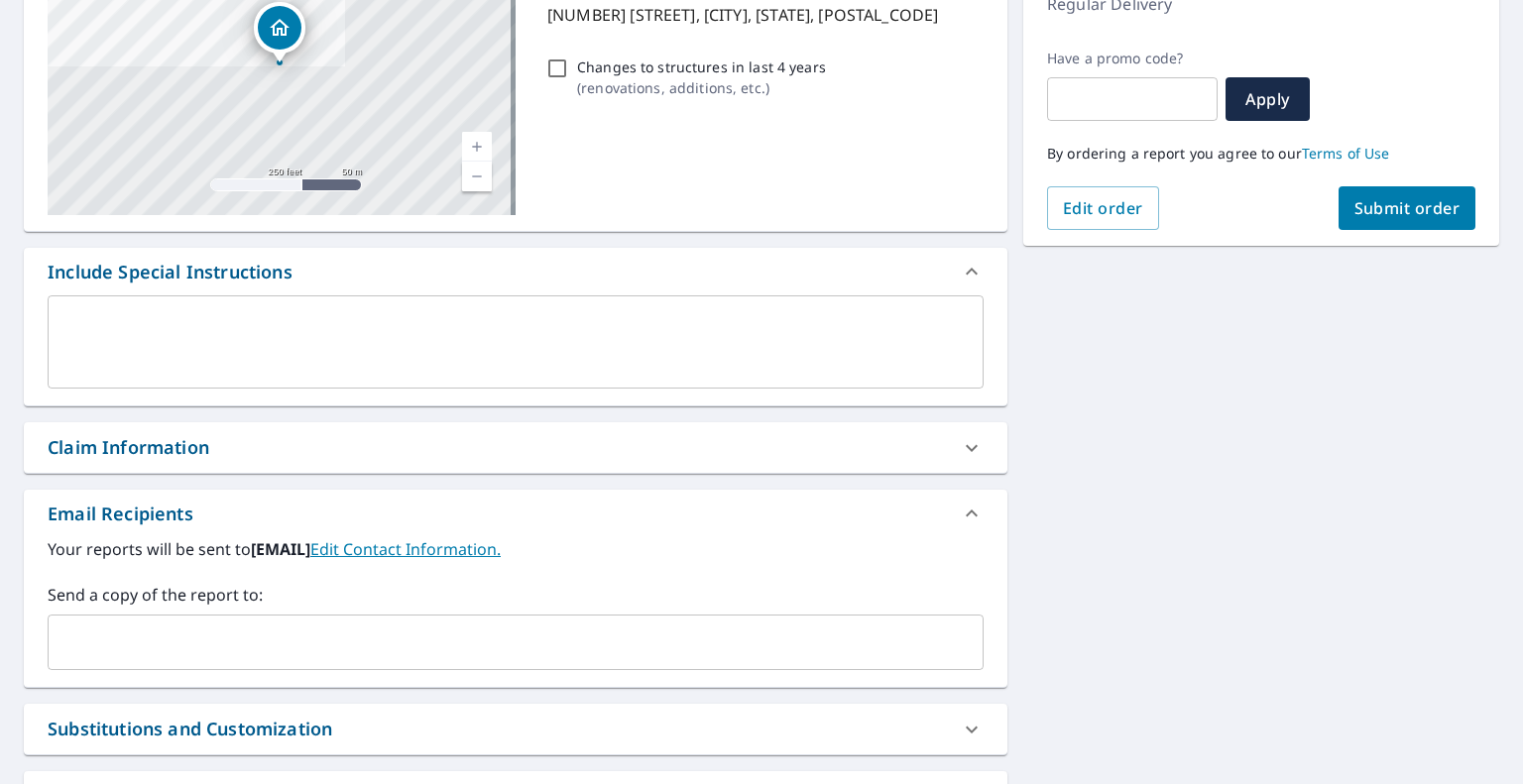 click at bounding box center [501, 642] 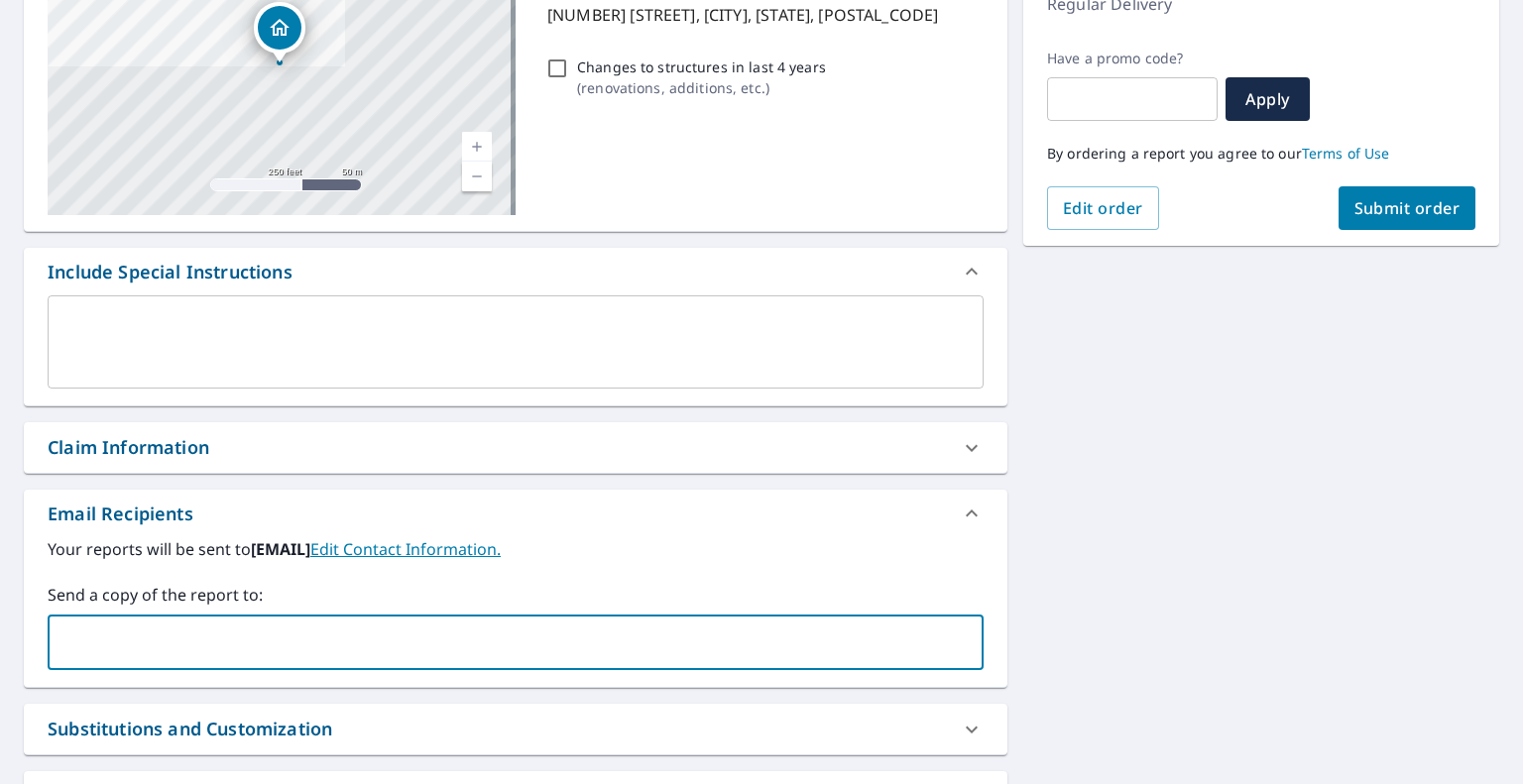 paste on "[EMAIL]" 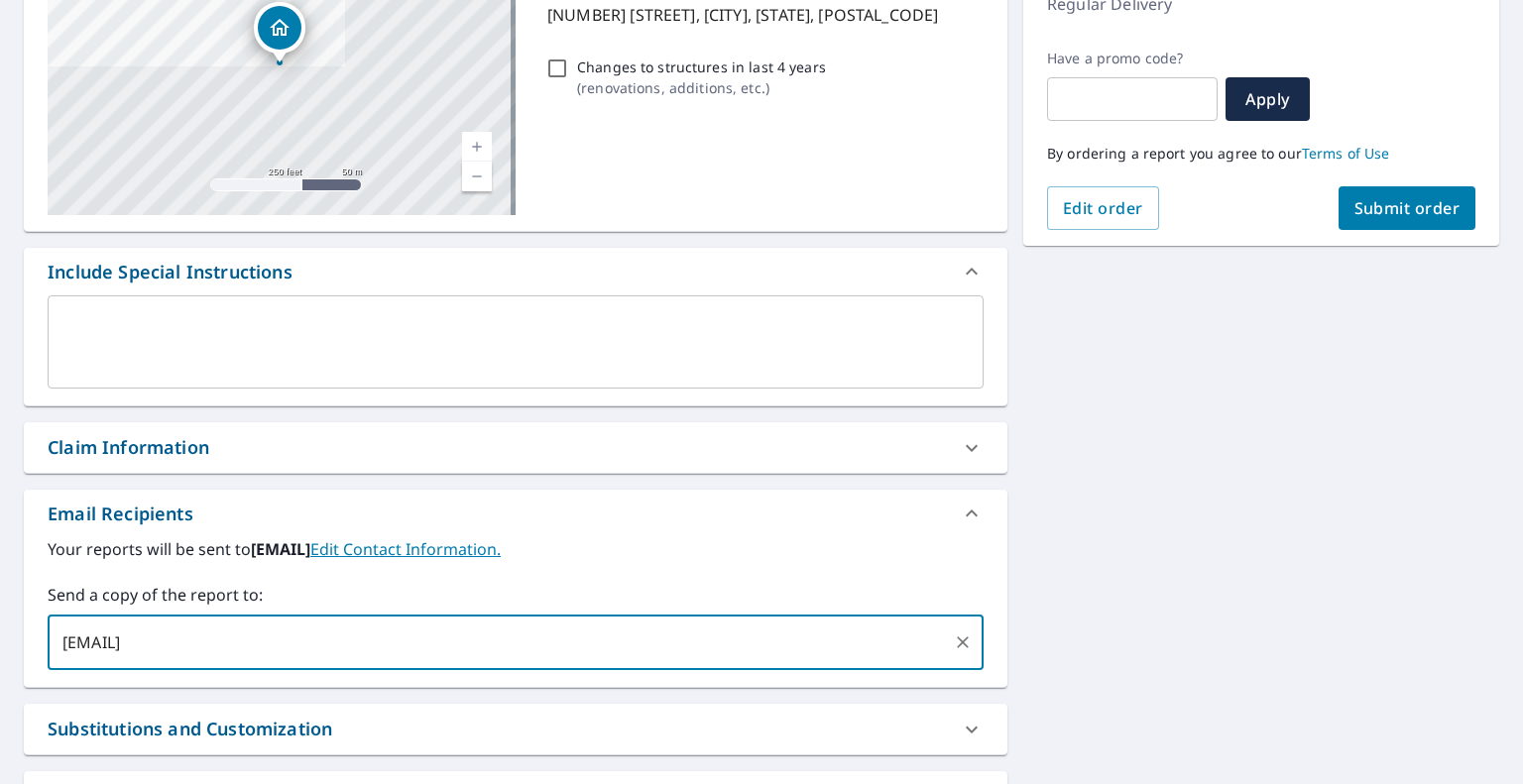 type 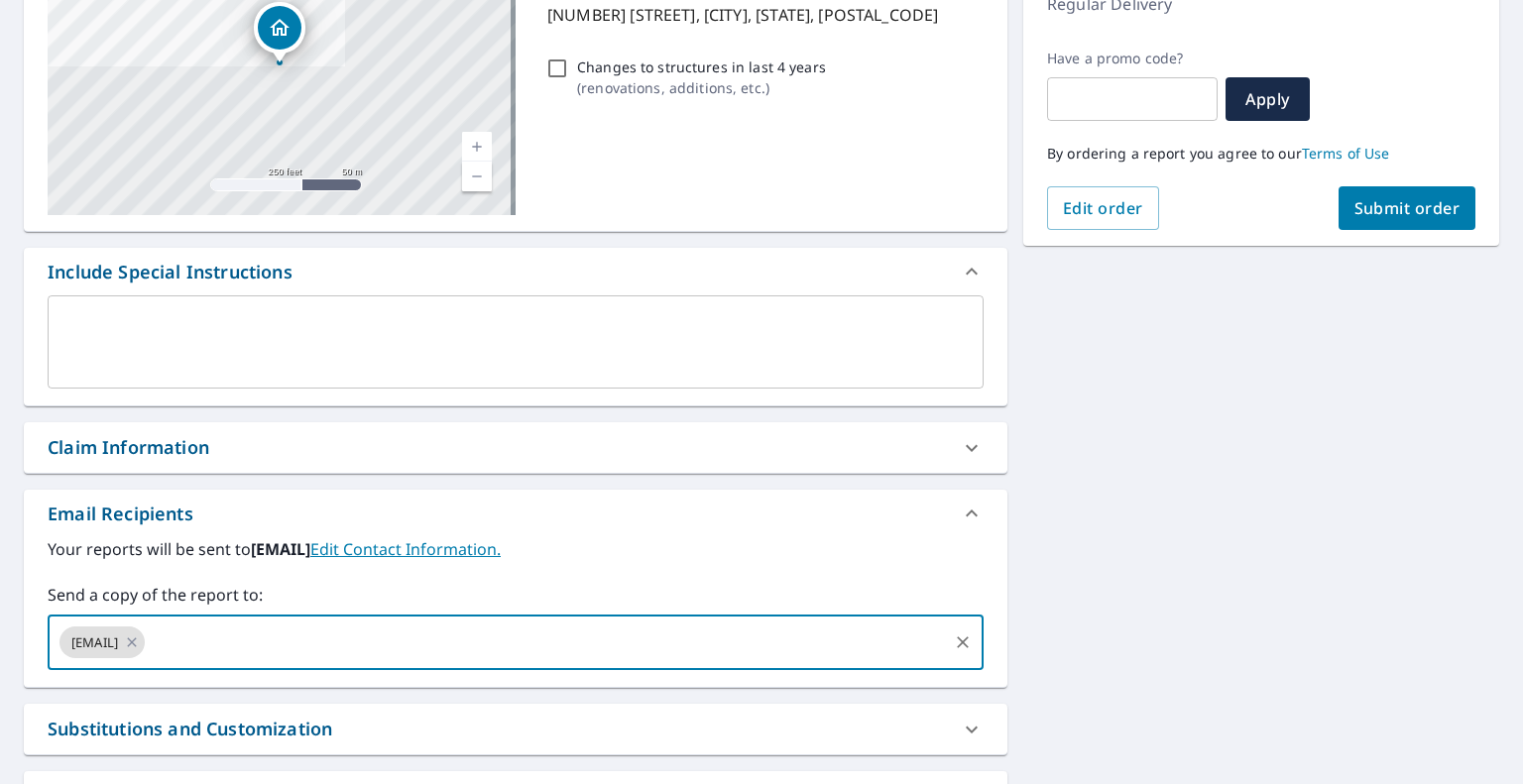 click on "By ordering a report you agree to our  Terms of Use" at bounding box center [1261, 154] 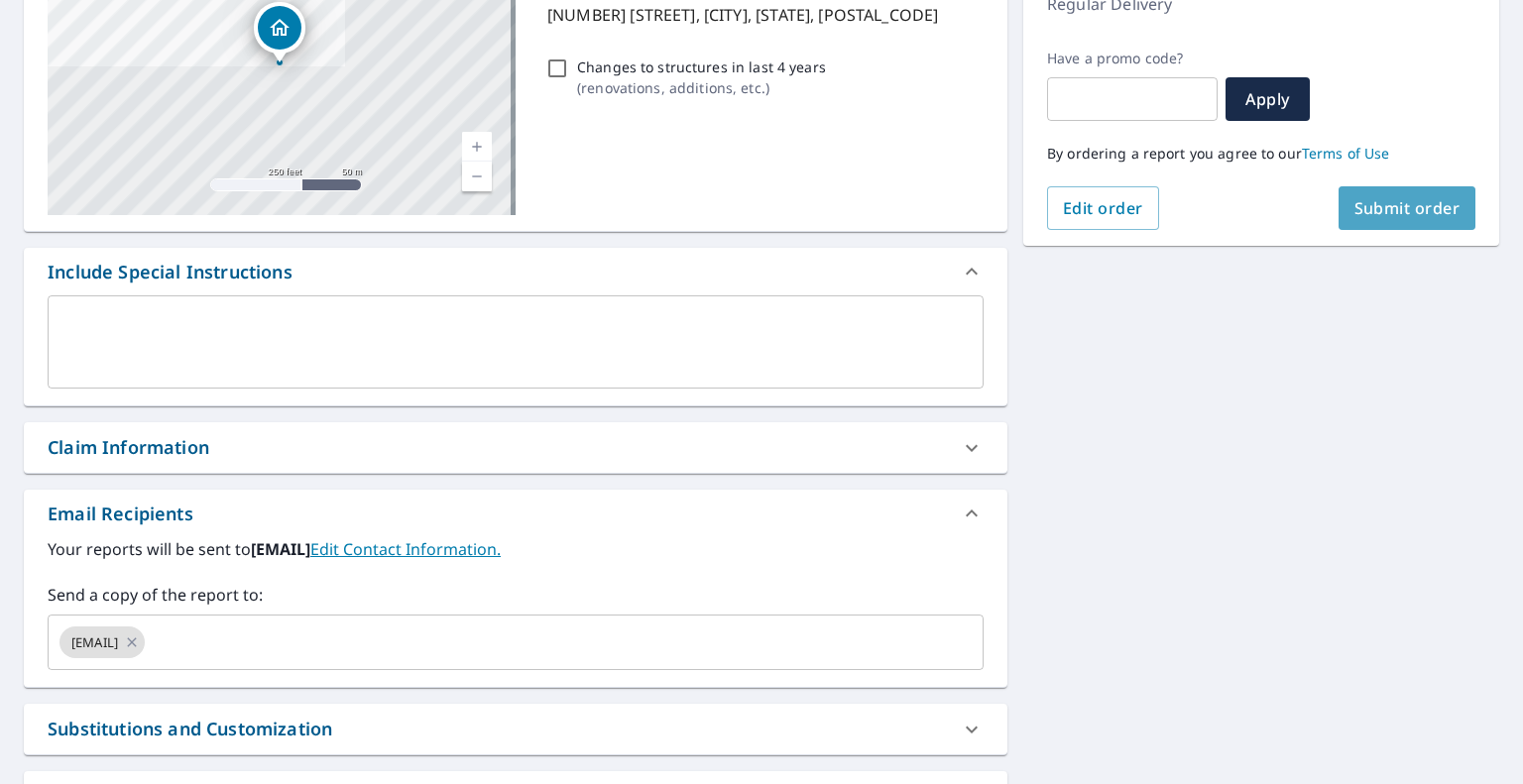 click on "Submit order" at bounding box center [1407, 208] 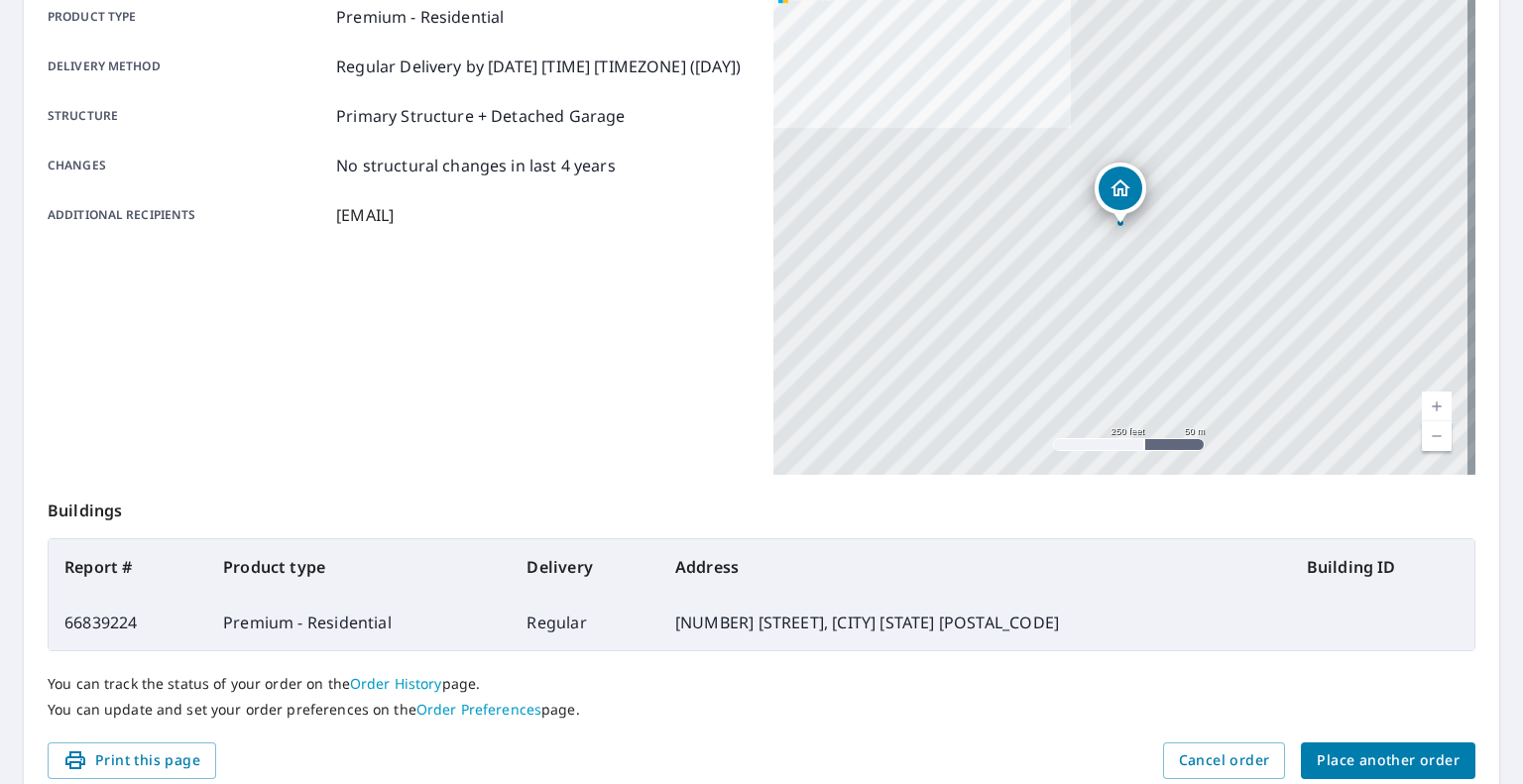 click on "You can update and set your order preferences on the  Order Preferences  page." at bounding box center (762, 710) 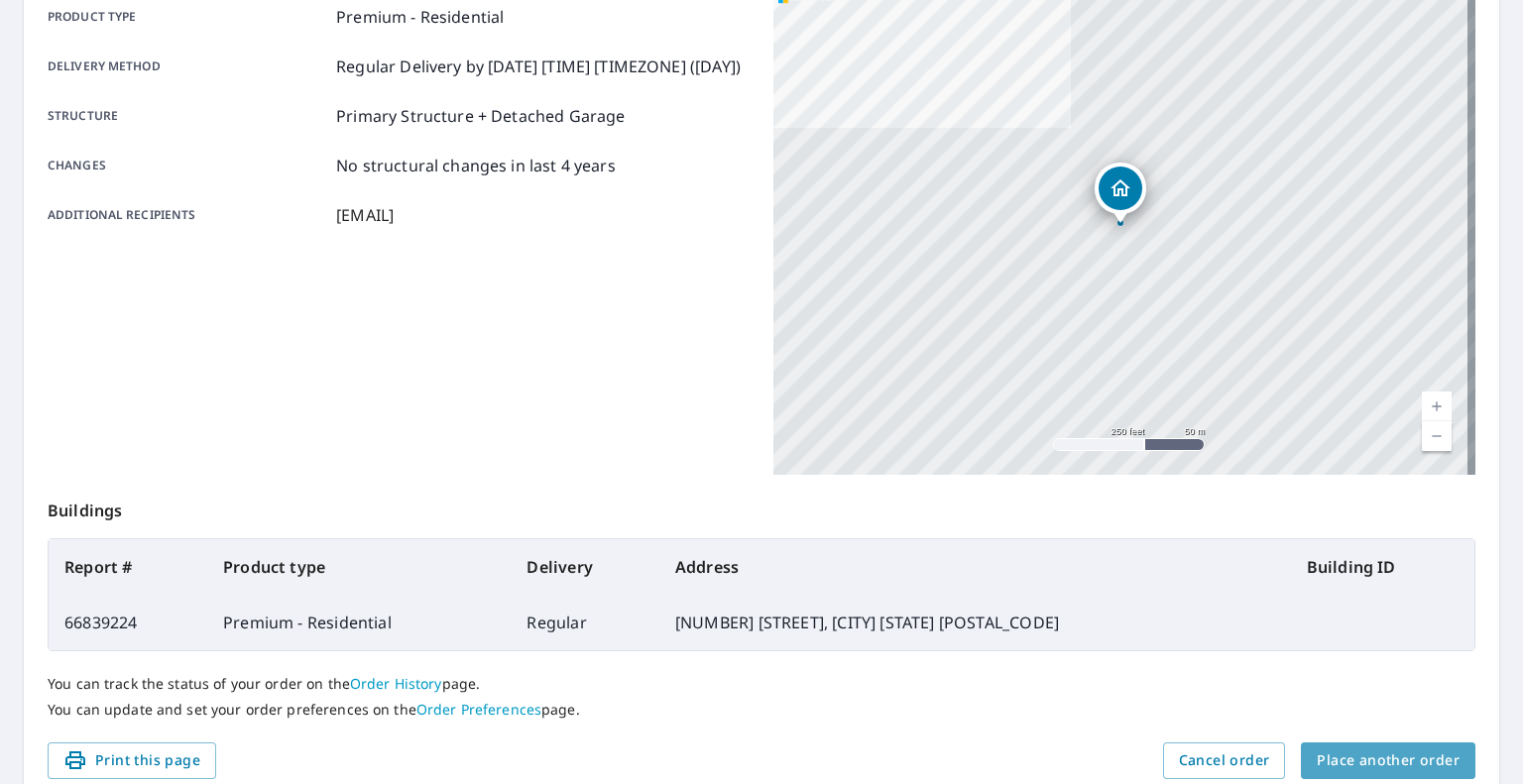 click on "Place another order" at bounding box center (1388, 760) 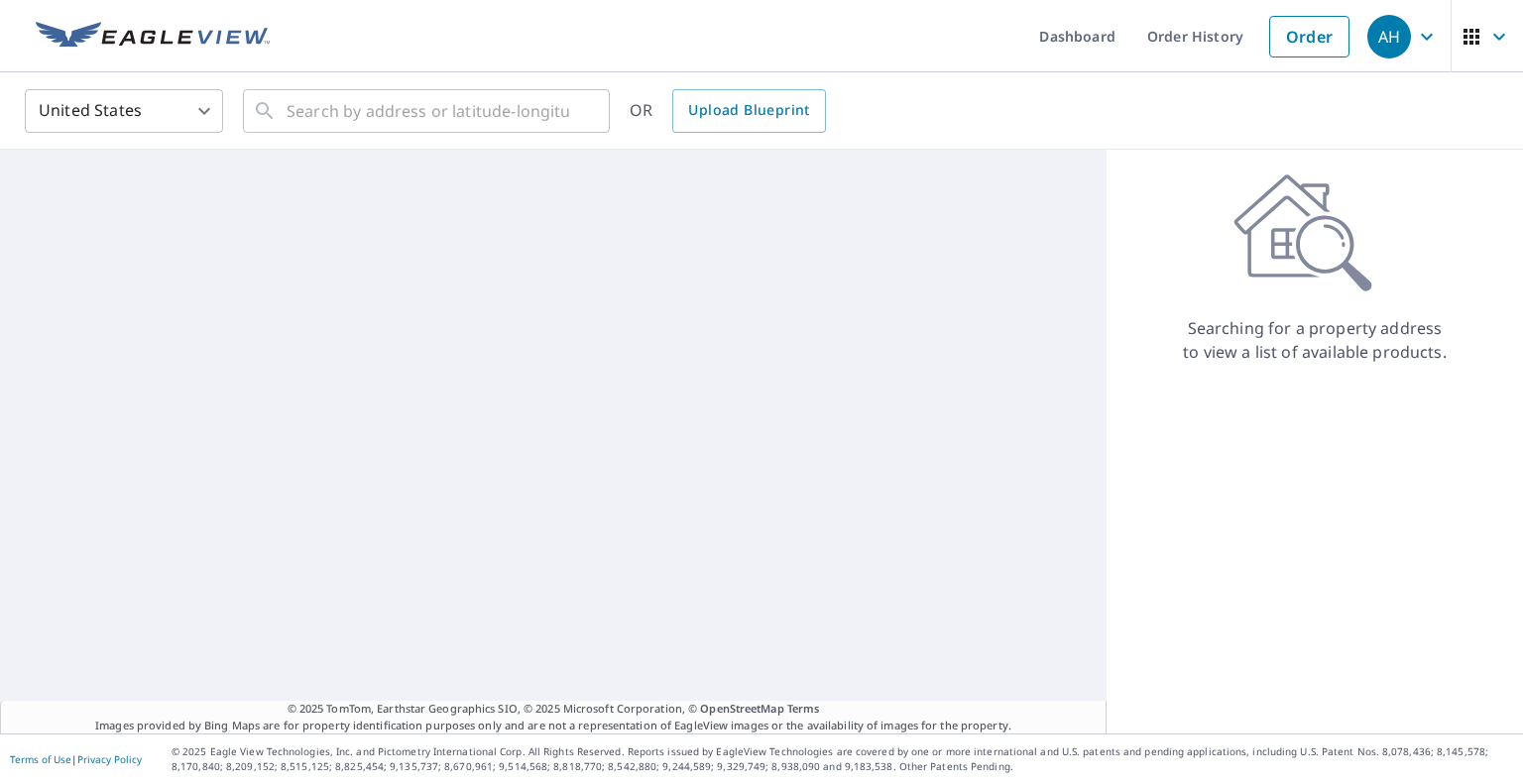 scroll, scrollTop: 0, scrollLeft: 0, axis: both 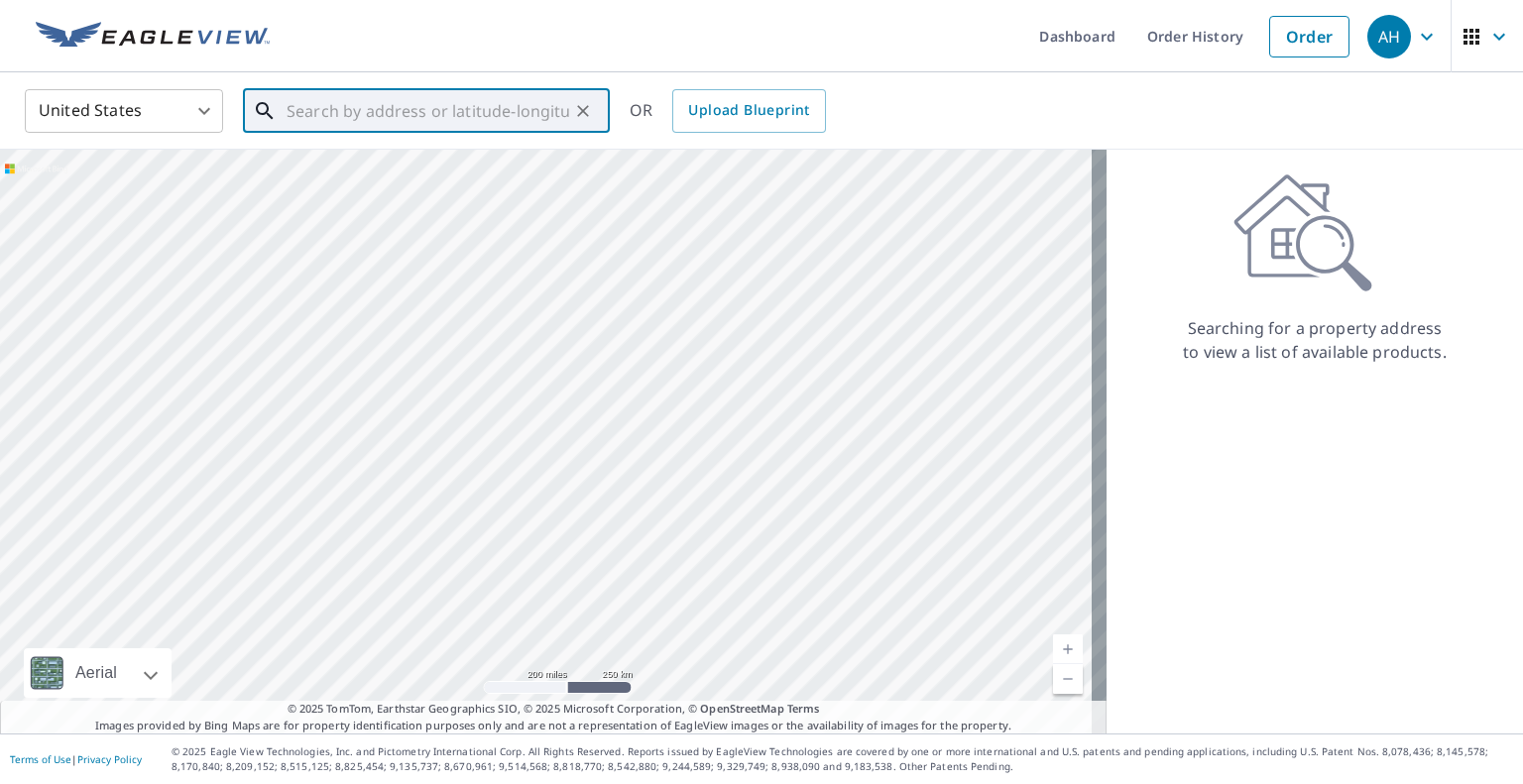 click at bounding box center (427, 111) 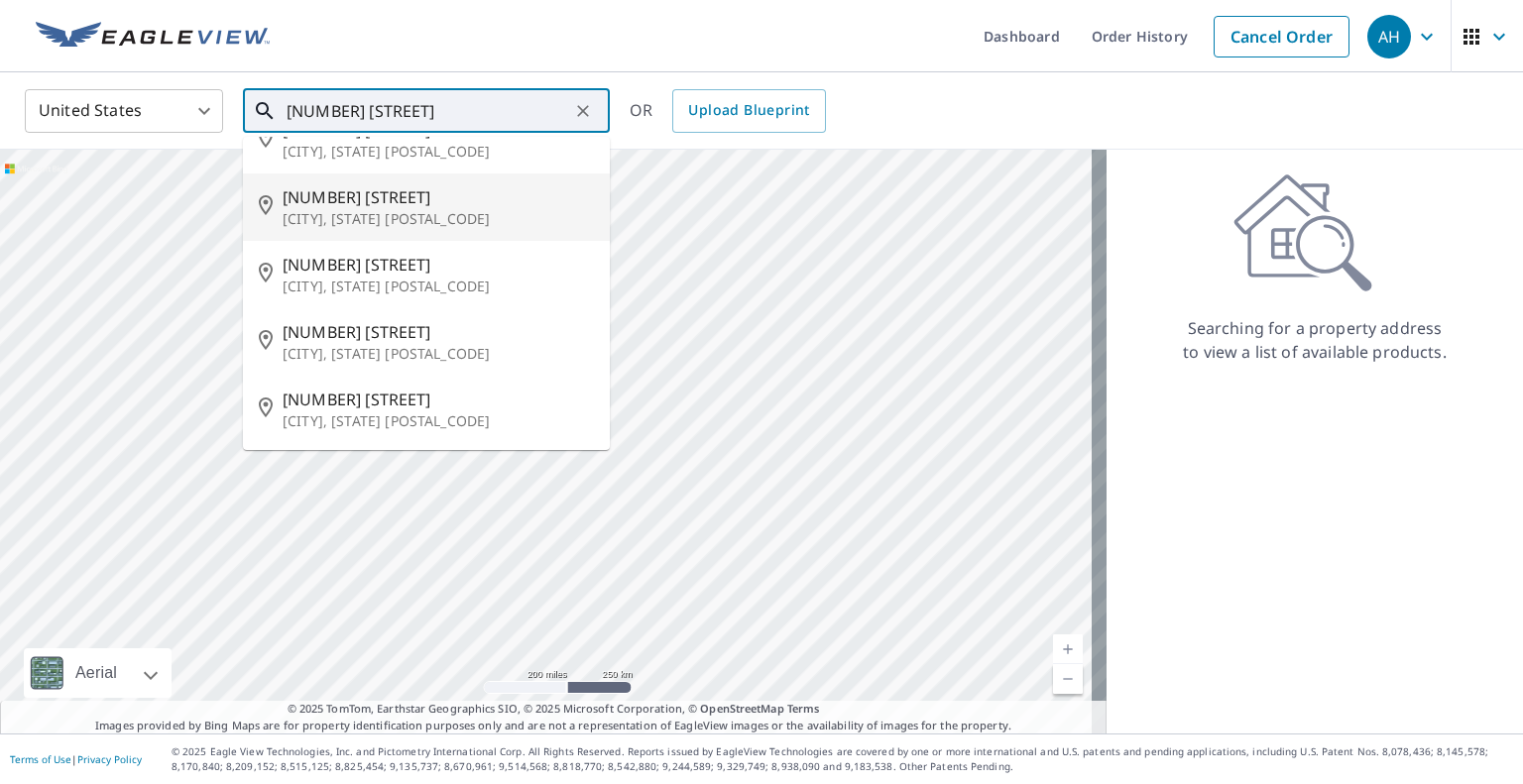 scroll, scrollTop: 0, scrollLeft: 0, axis: both 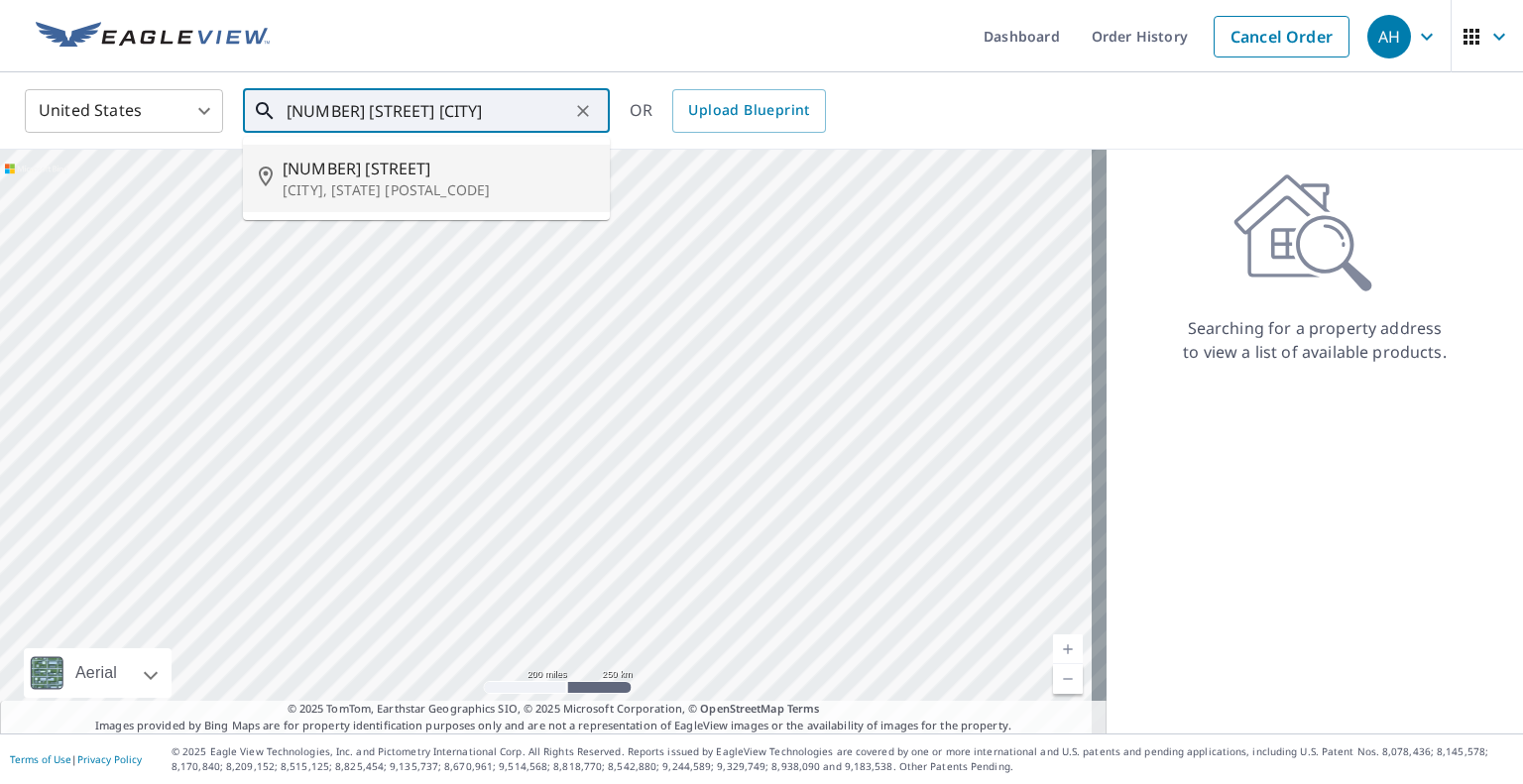 click on "[CITY], [STATE] [POSTAL_CODE]" at bounding box center (438, 190) 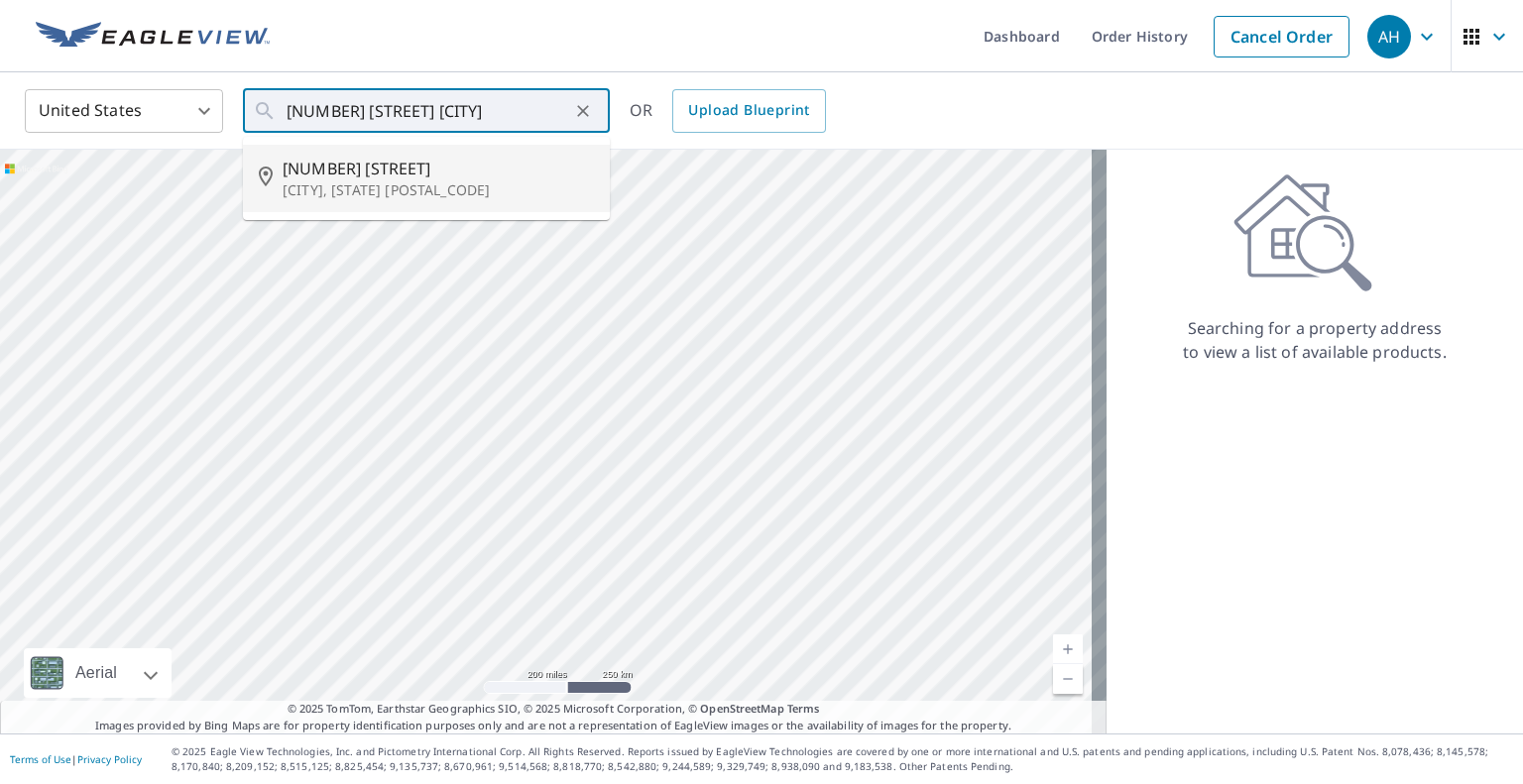type on "[NUMBER] [STREET], [CITY], [STATE] [POSTAL_CODE]" 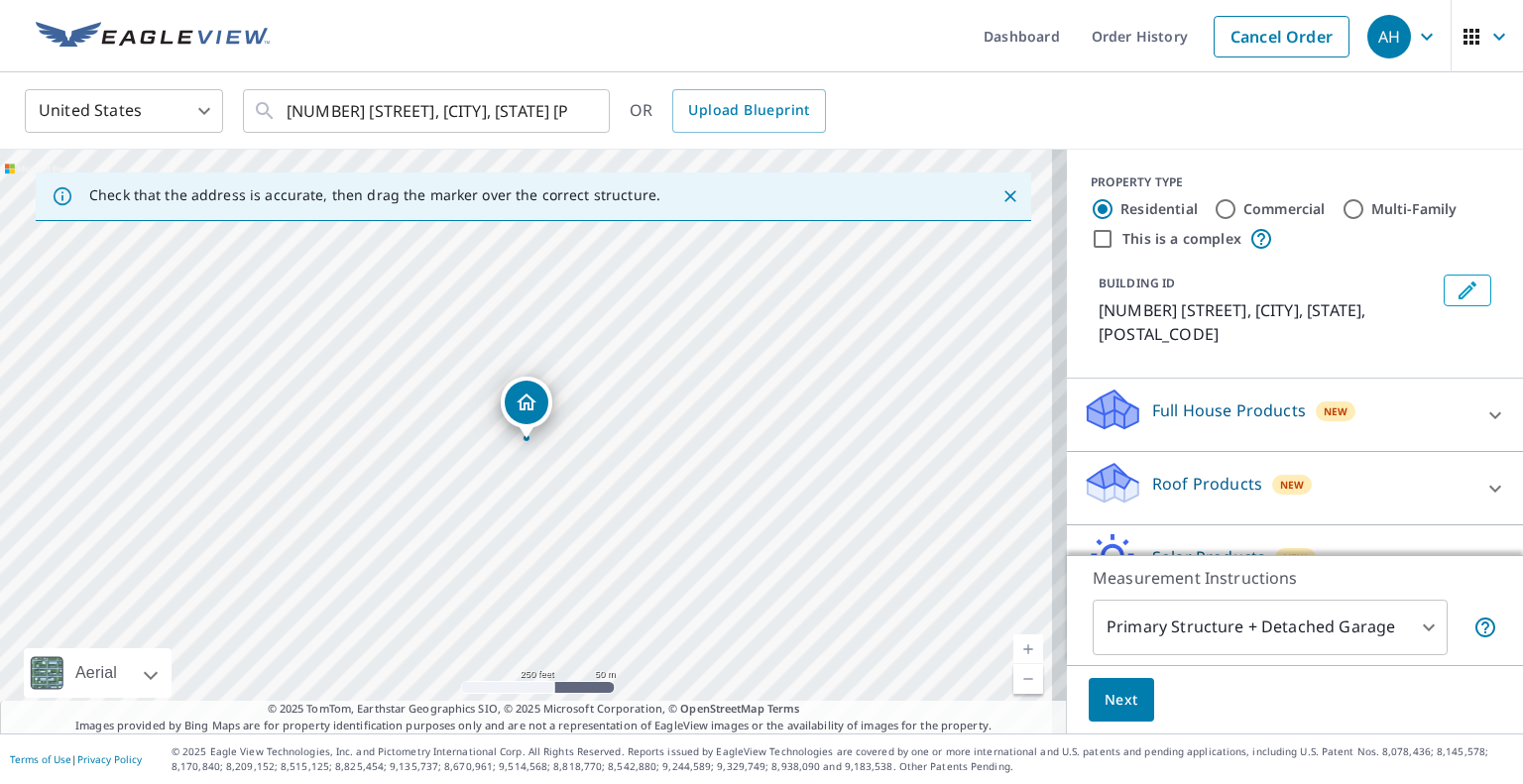 click on "Roof Products New" at bounding box center (1277, 488) 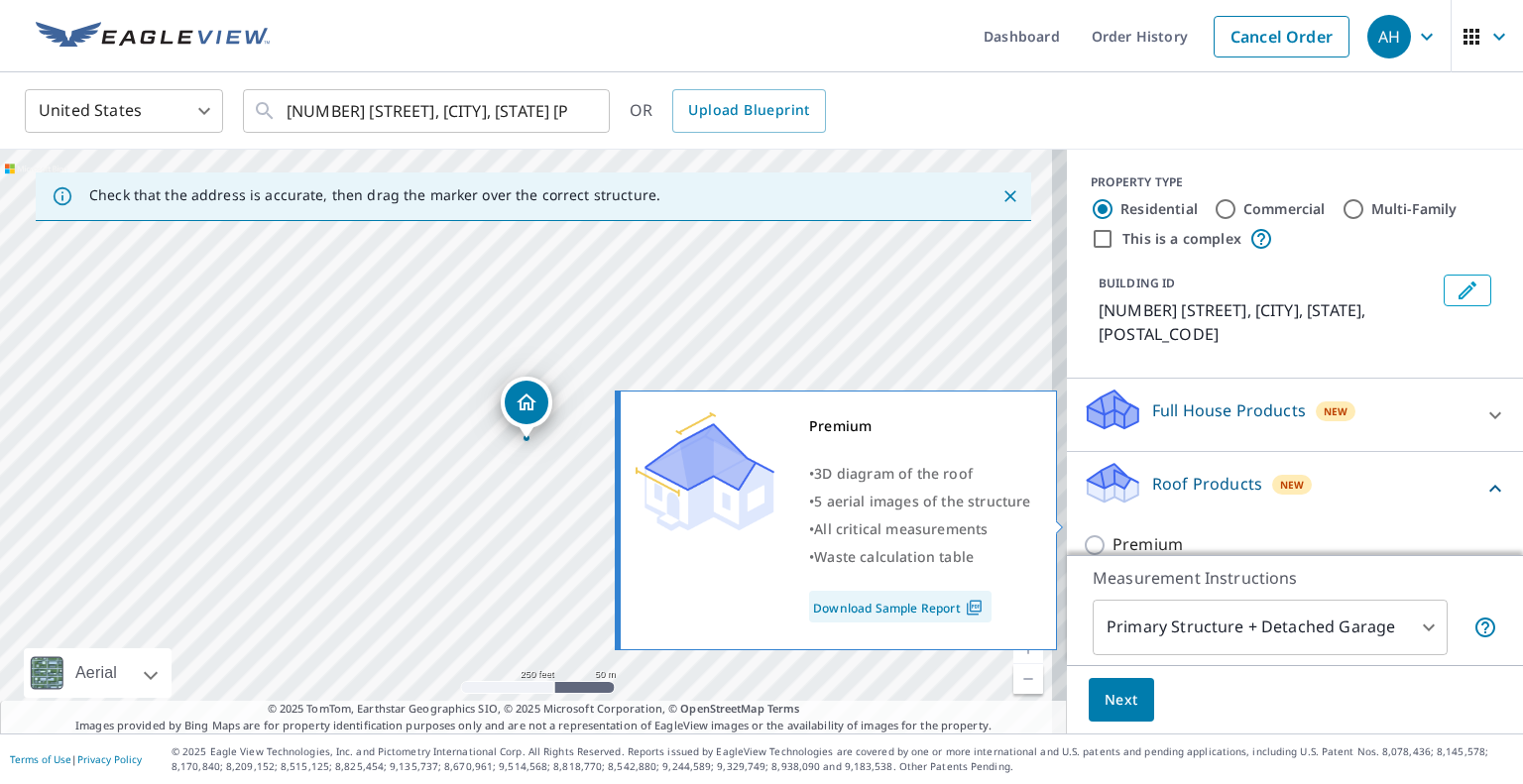 click on "Premium" at bounding box center [1147, 544] 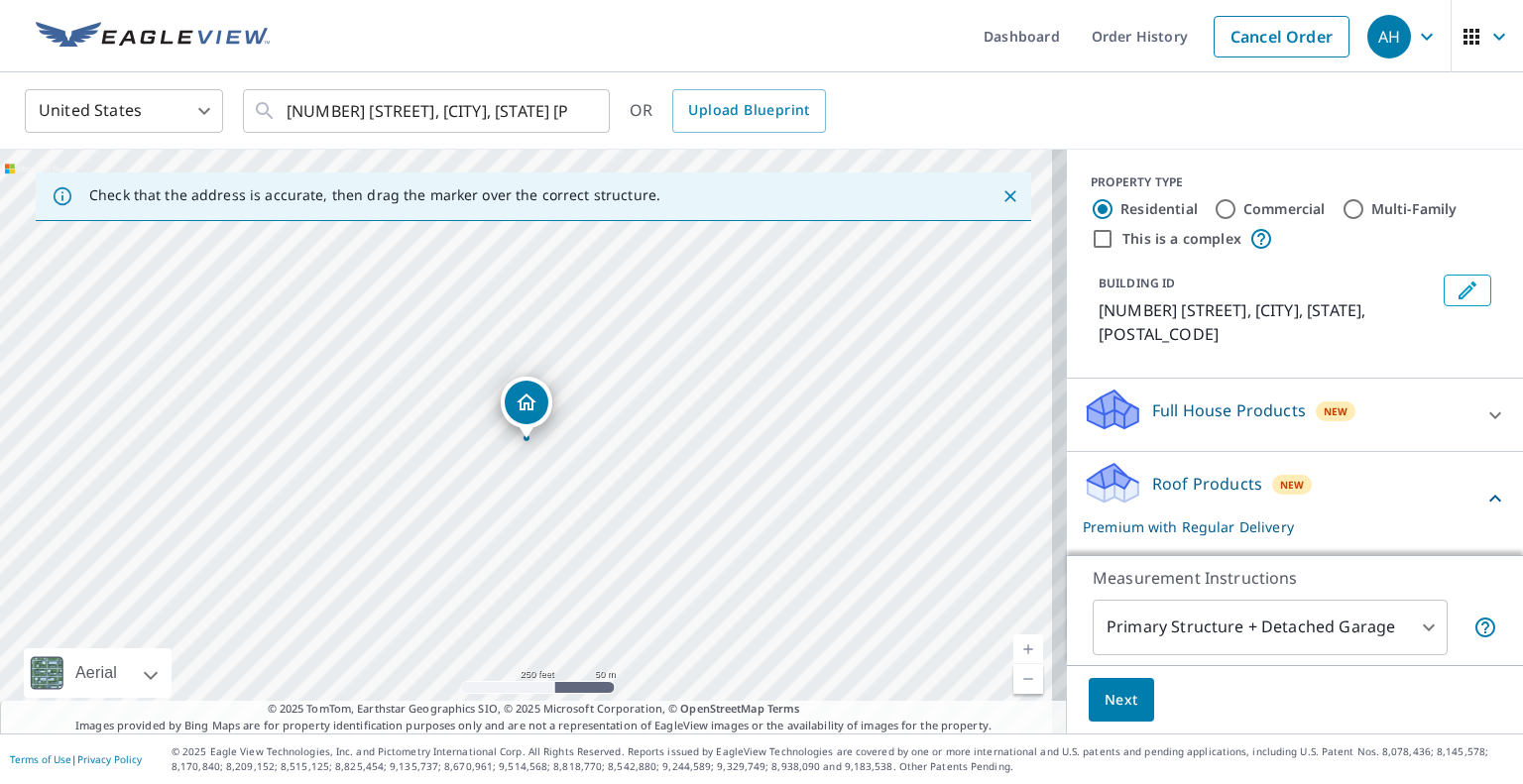 click on "Next" at bounding box center [1121, 700] 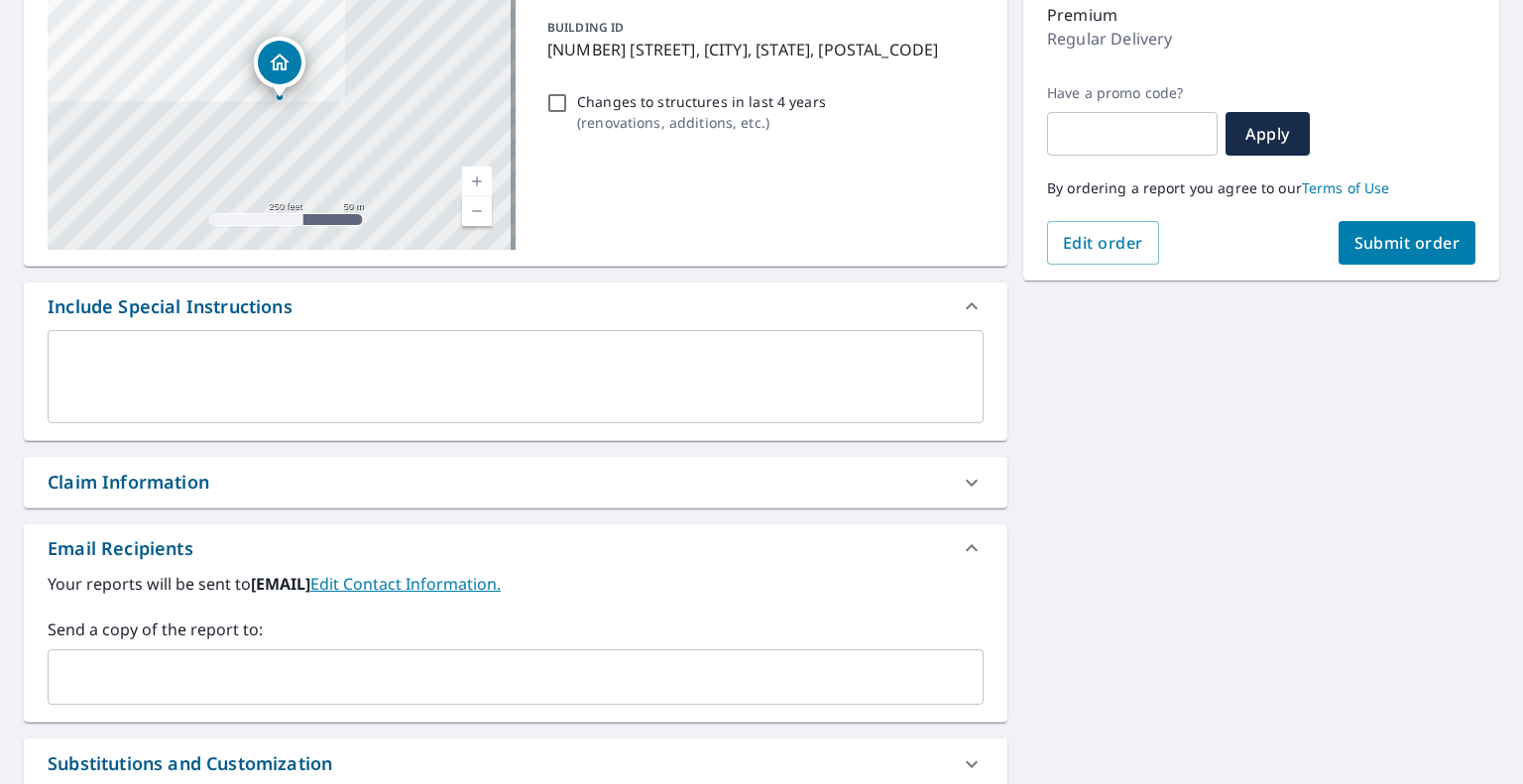 scroll, scrollTop: 297, scrollLeft: 0, axis: vertical 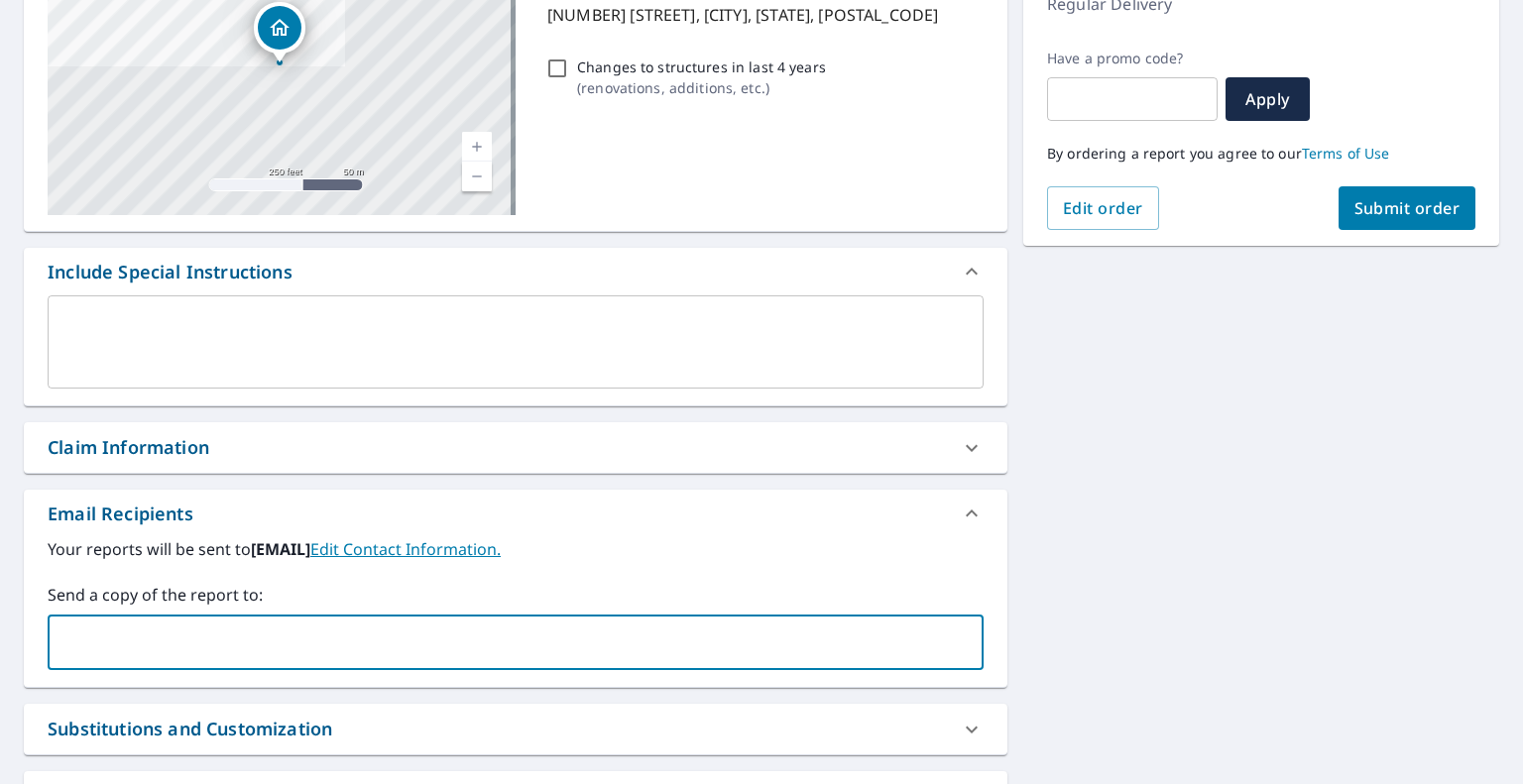 click at bounding box center [501, 642] 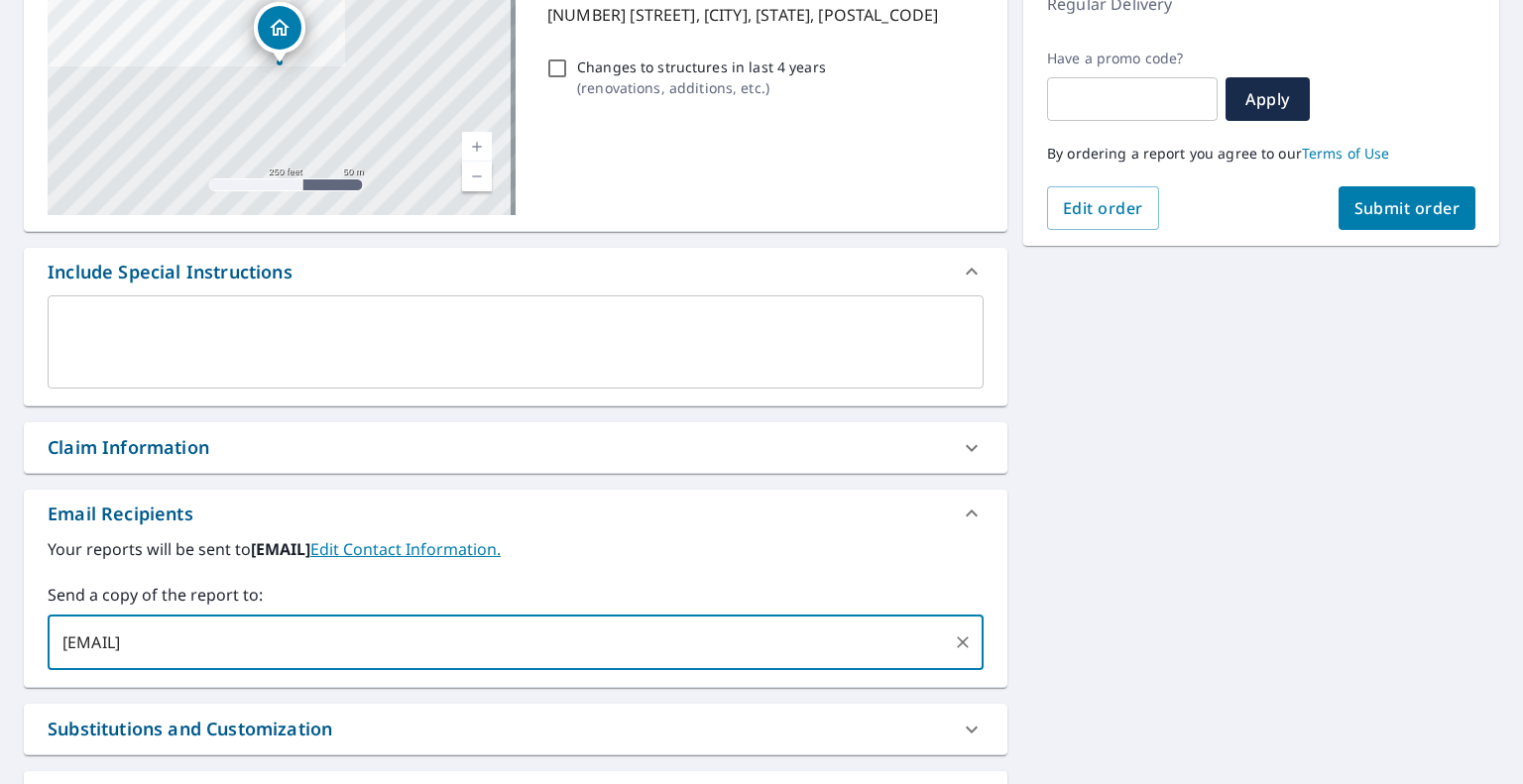 type 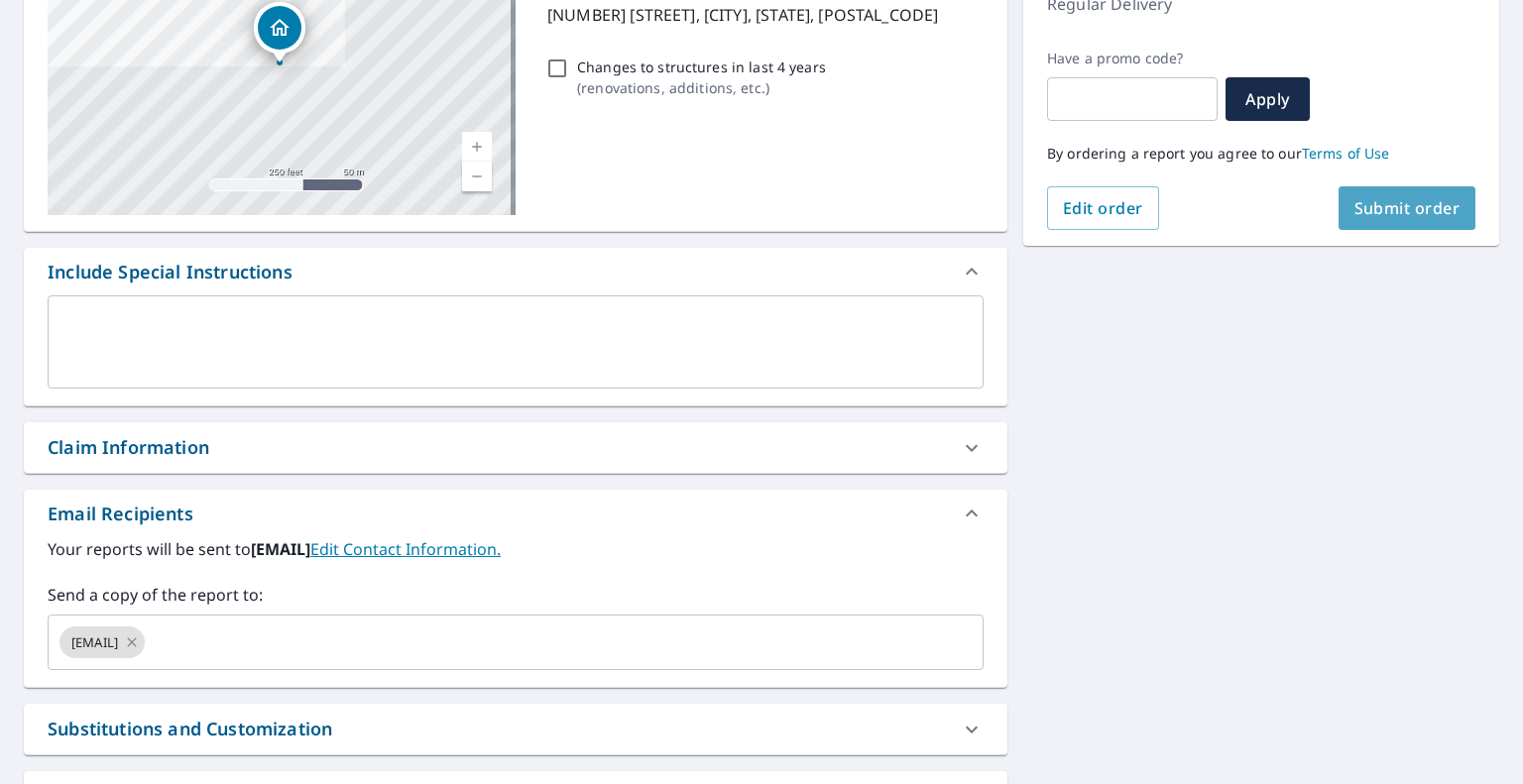 click on "Submit order" at bounding box center [1407, 208] 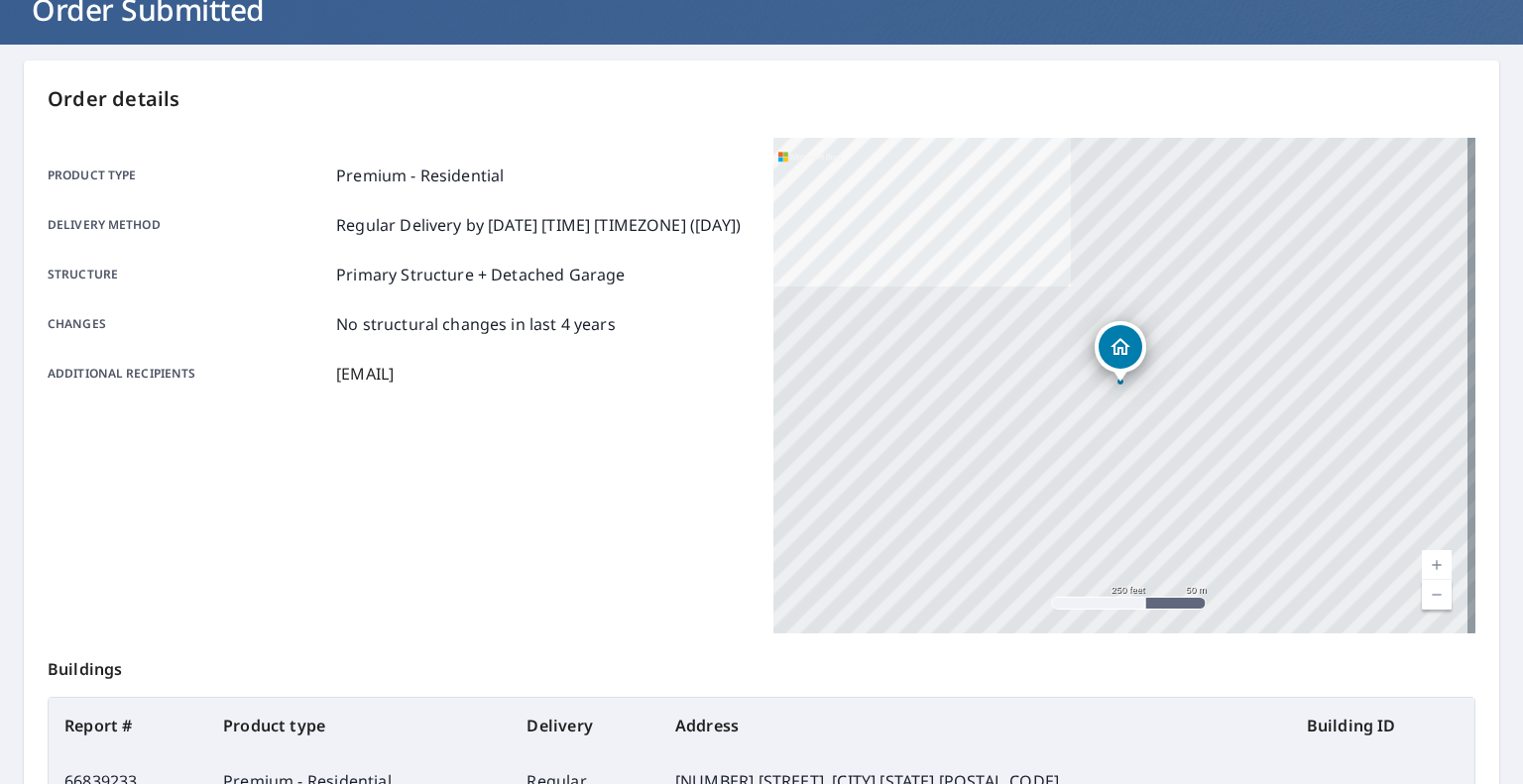 scroll, scrollTop: 0, scrollLeft: 0, axis: both 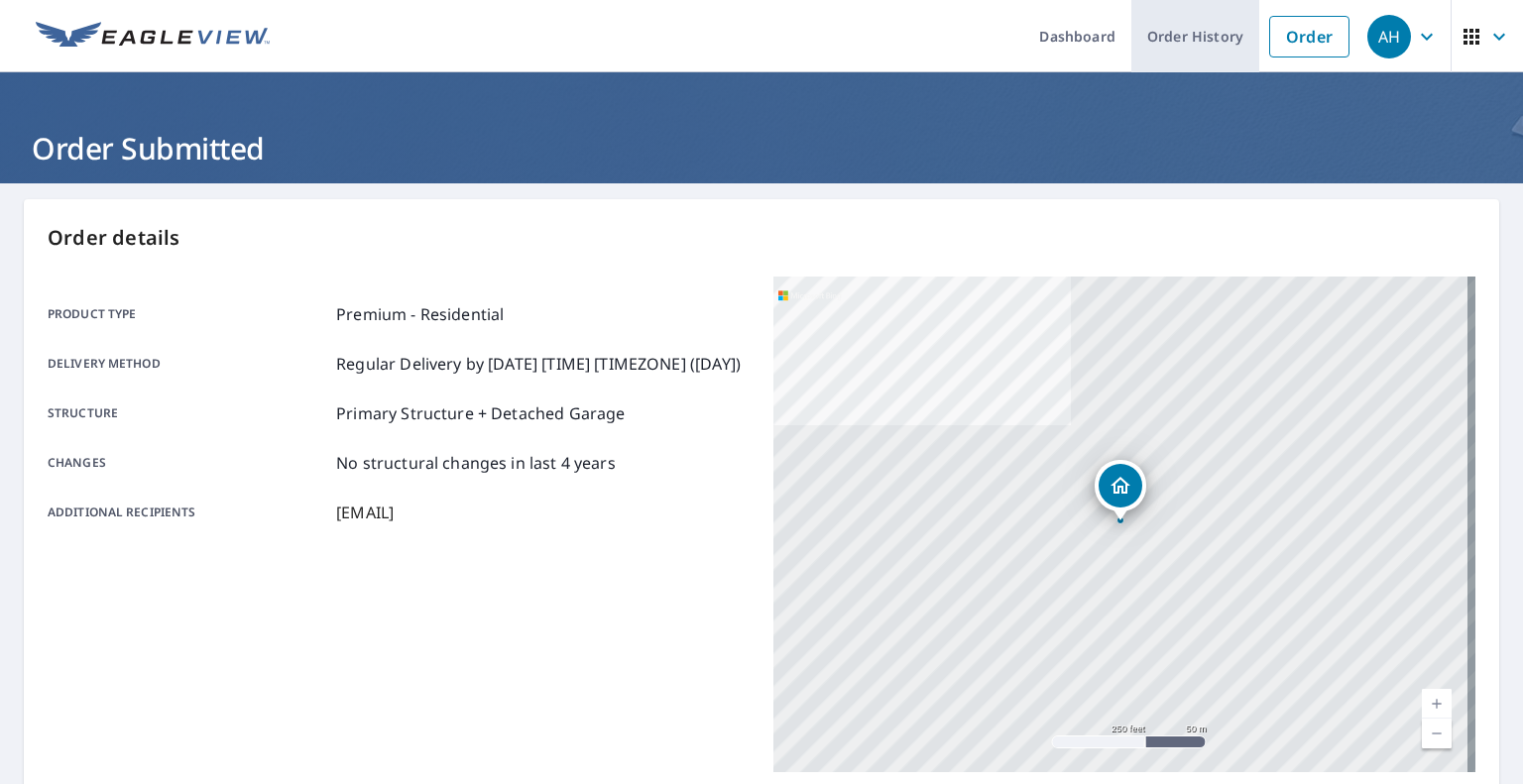 click on "Order History" at bounding box center (1195, 36) 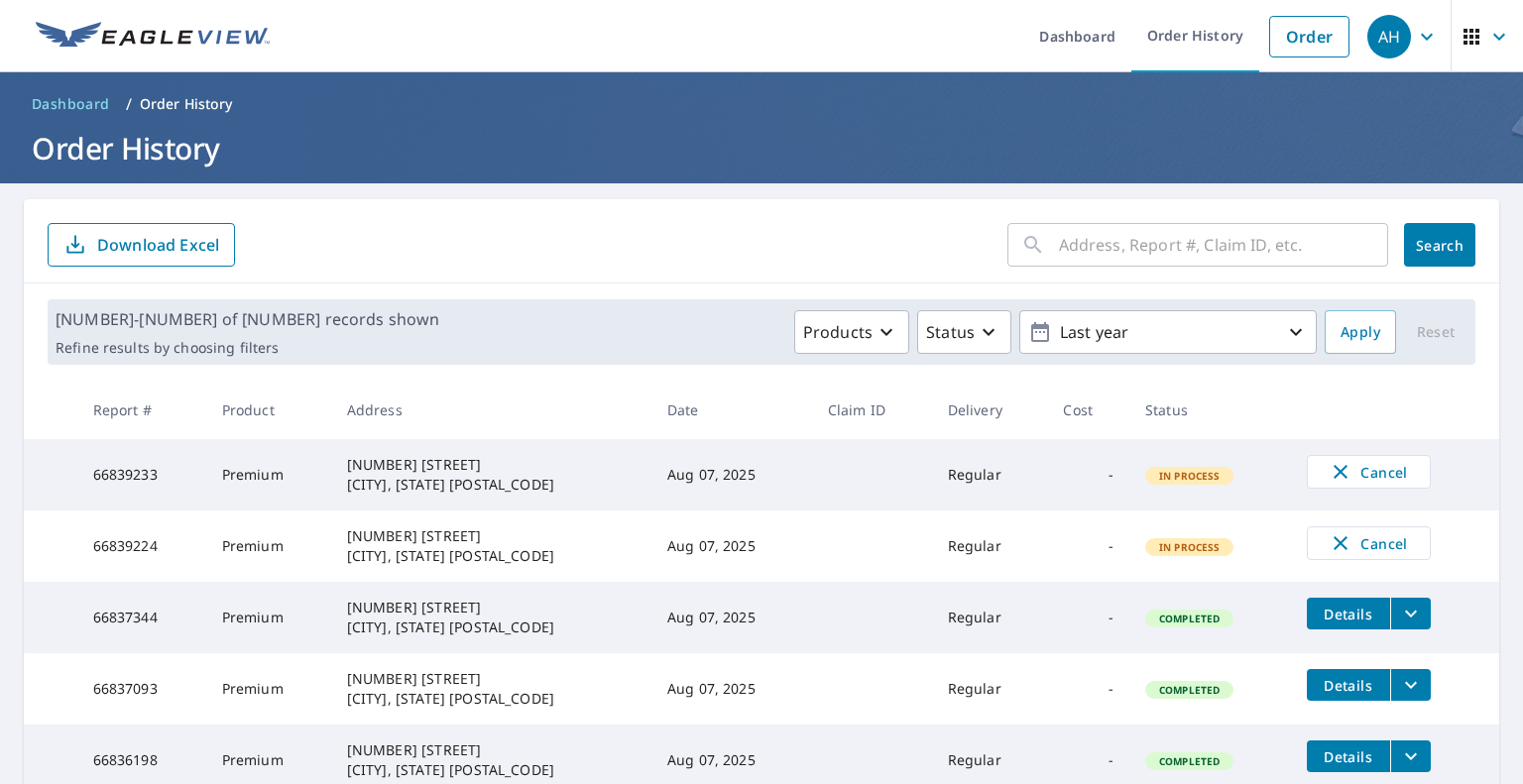 click at bounding box center [1224, 245] 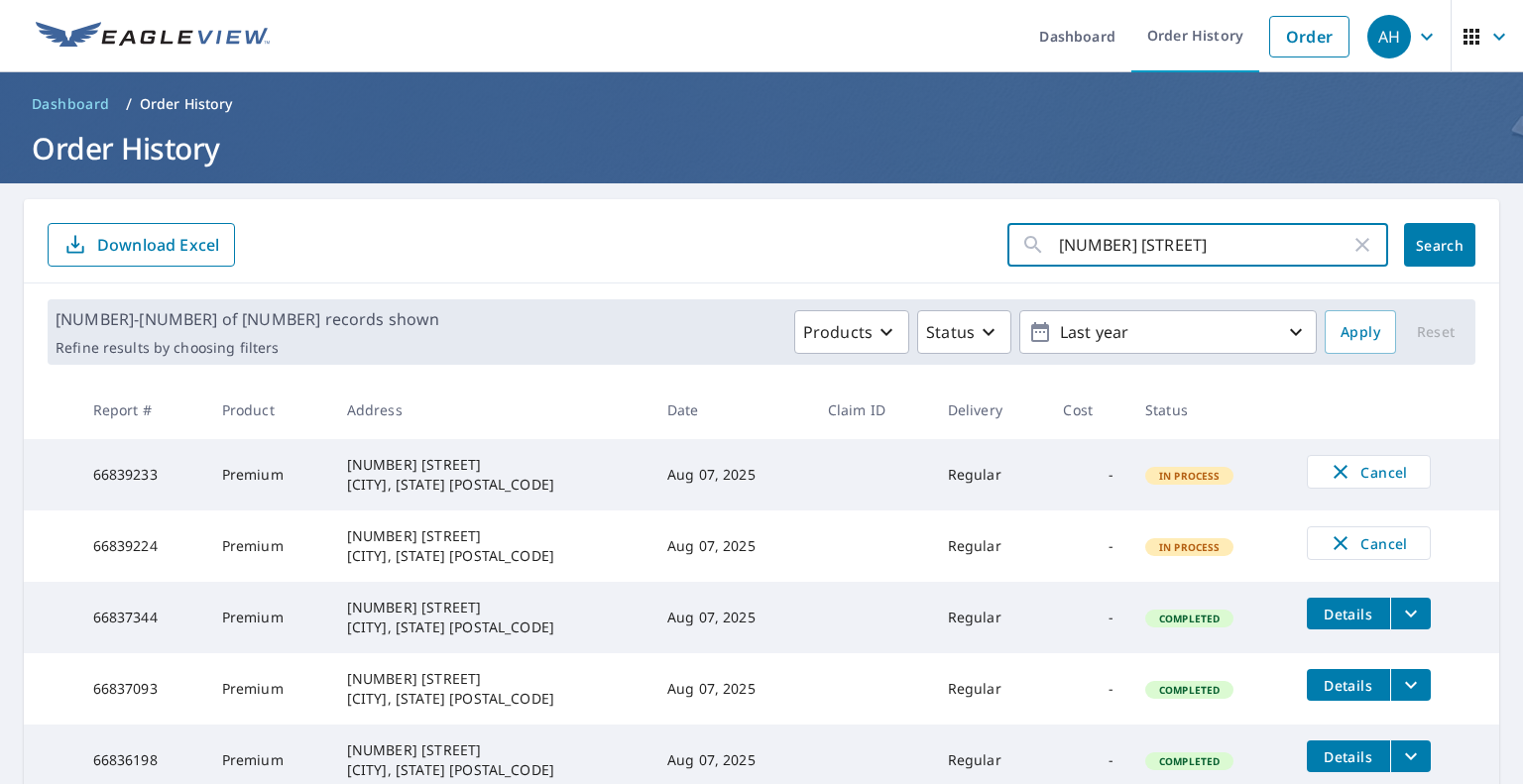 click on "Search" 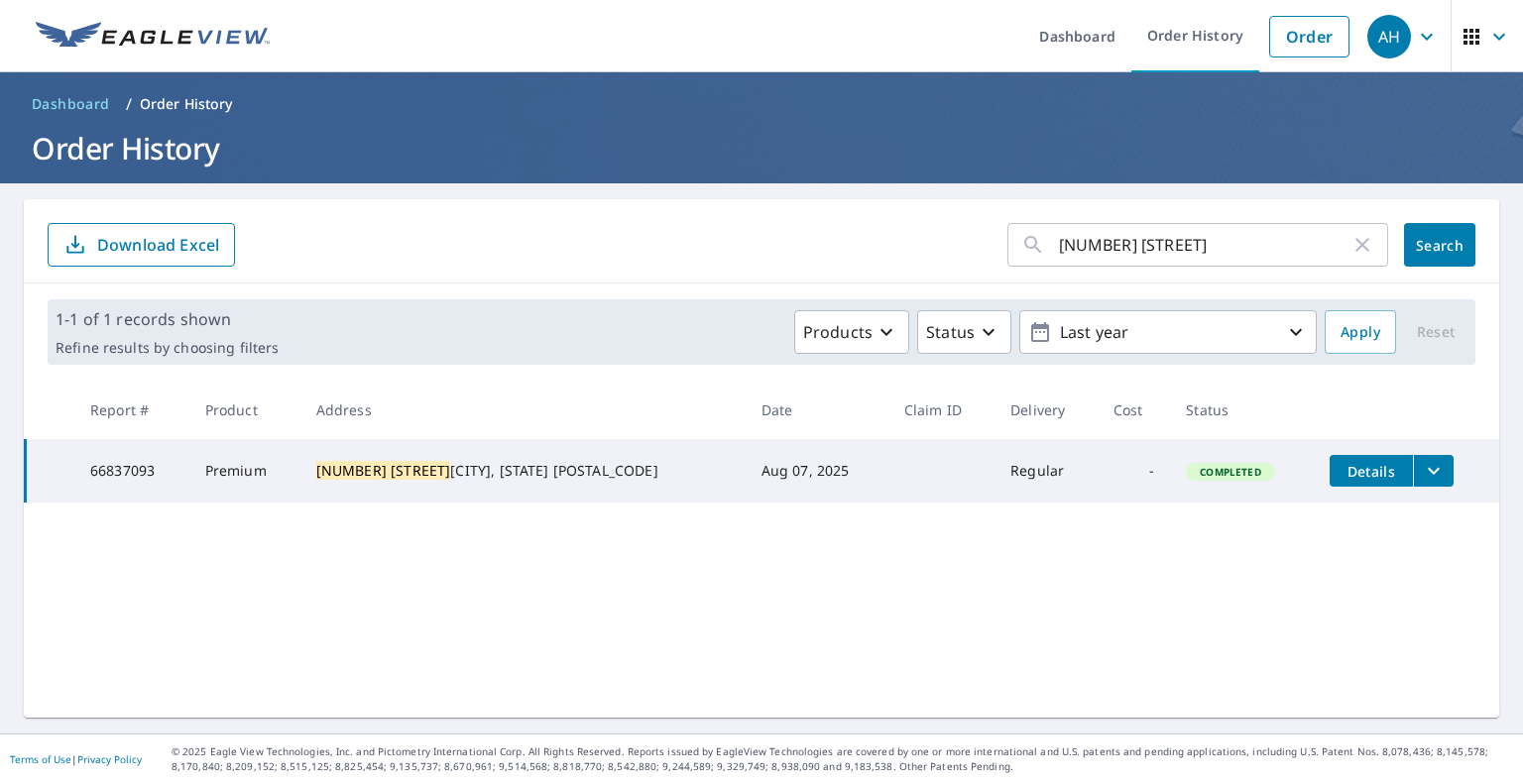click 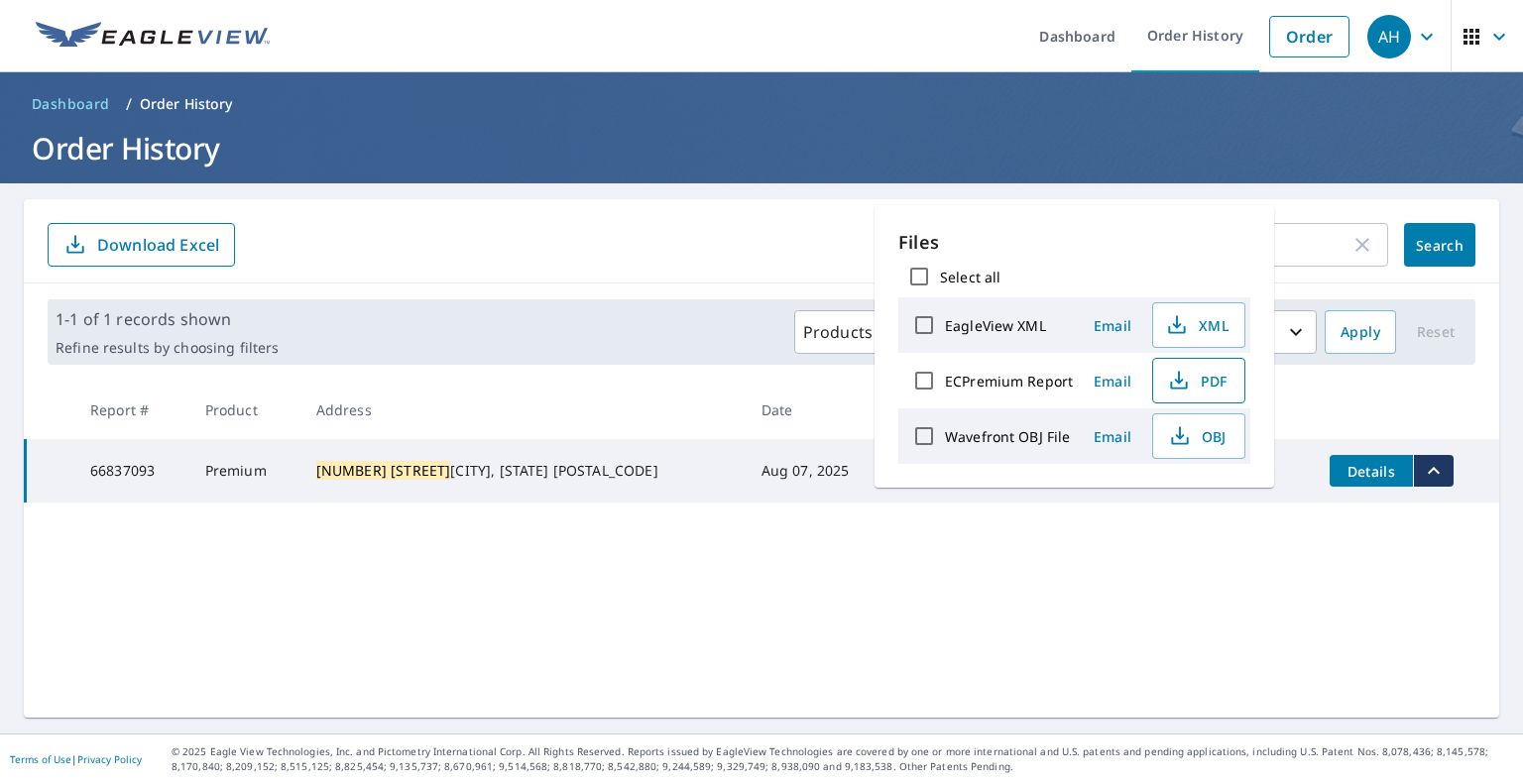 click on "PDF" at bounding box center [1197, 381] 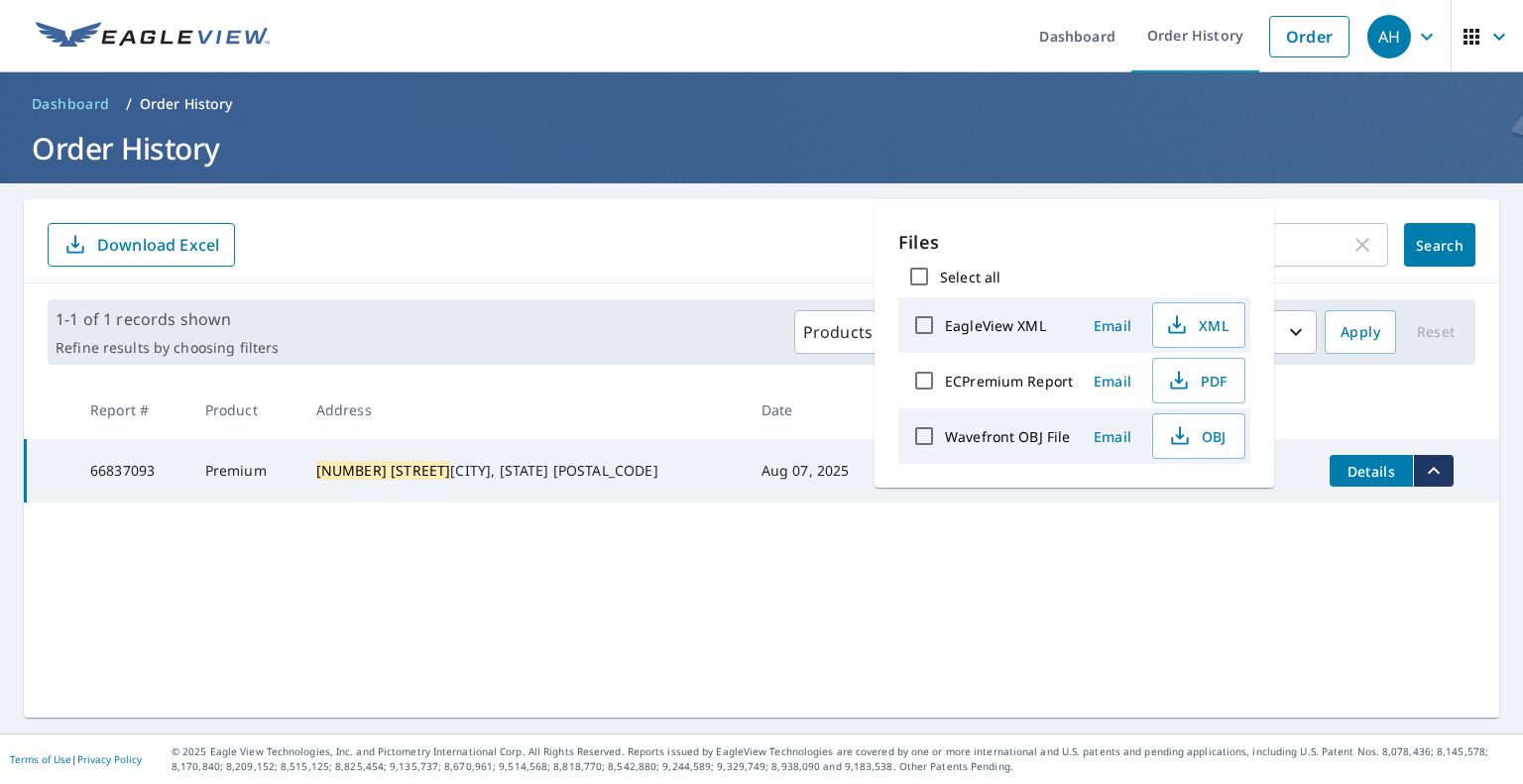 click on "[NUMBER] [STREET]
[CITY], [STATE] [POSTAL_CODE] [NUMBER] records shown Refine results by choosing filters Products Status Last year Apply Reset Report # Product Address Date Claim ID Delivery Cost Status [NUMBER] Premium [NUMBER] [STREET]
[CITY], [STATE] [POSTAL_CODE] [DATE] Regular - Completed Details" at bounding box center (762, 458) 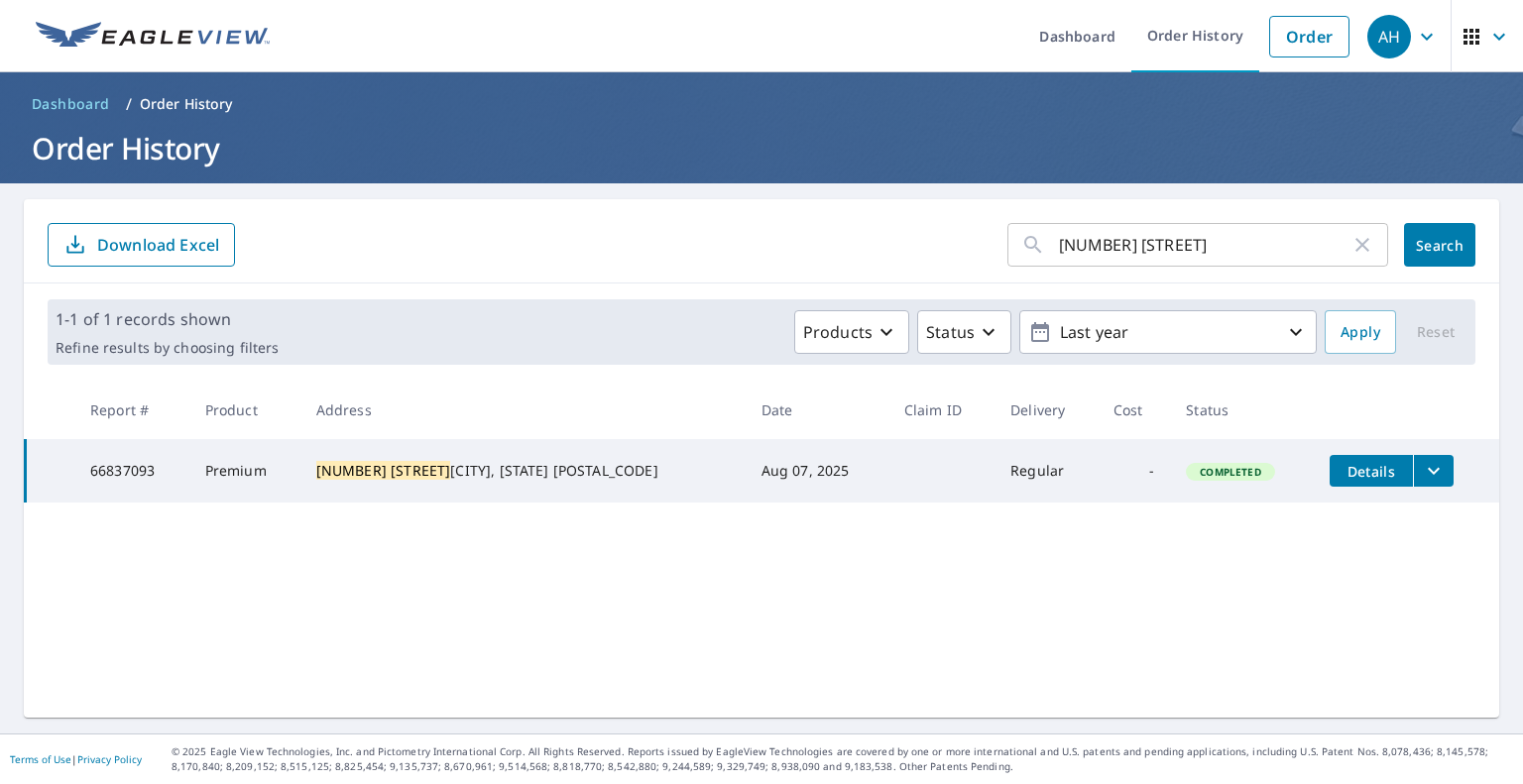 click 